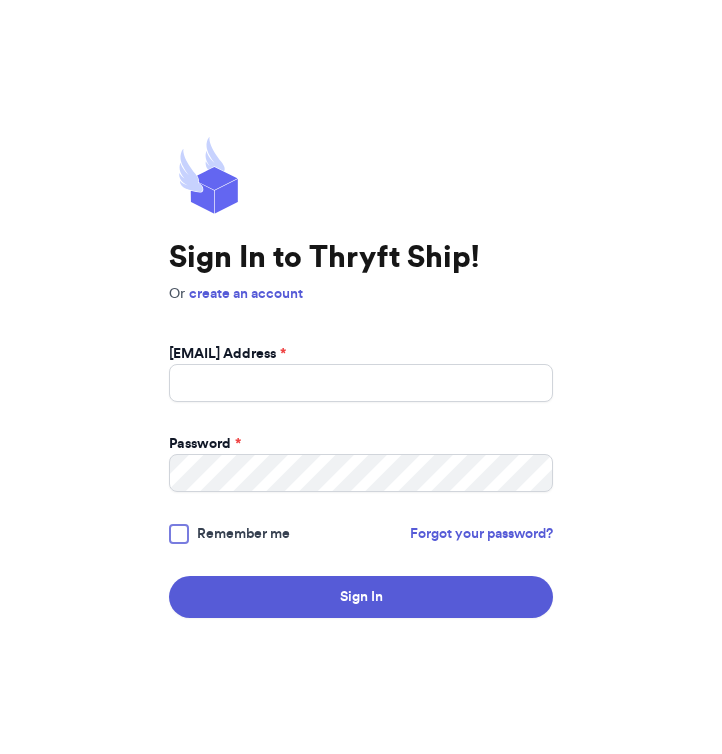 scroll, scrollTop: 0, scrollLeft: 0, axis: both 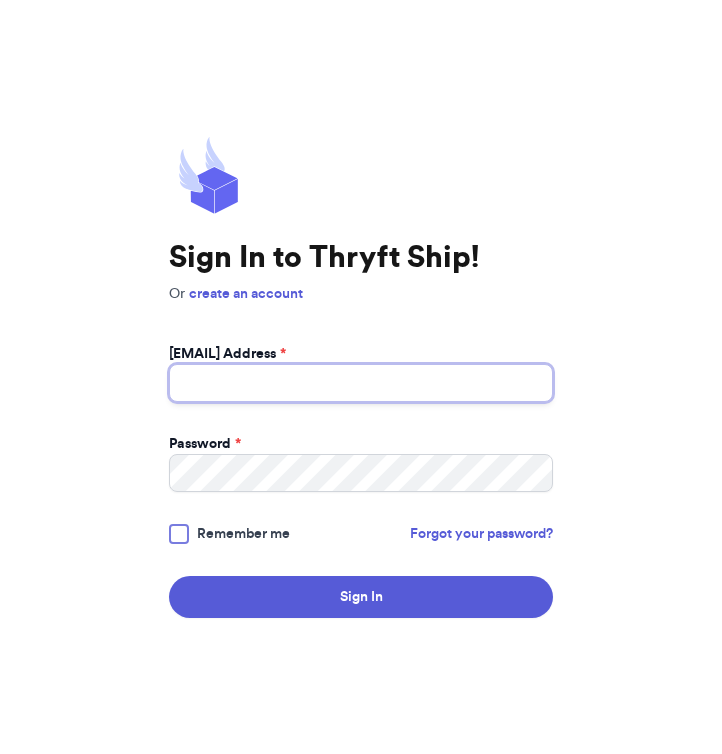 click on "[EMAIL] Address *" at bounding box center [361, 383] 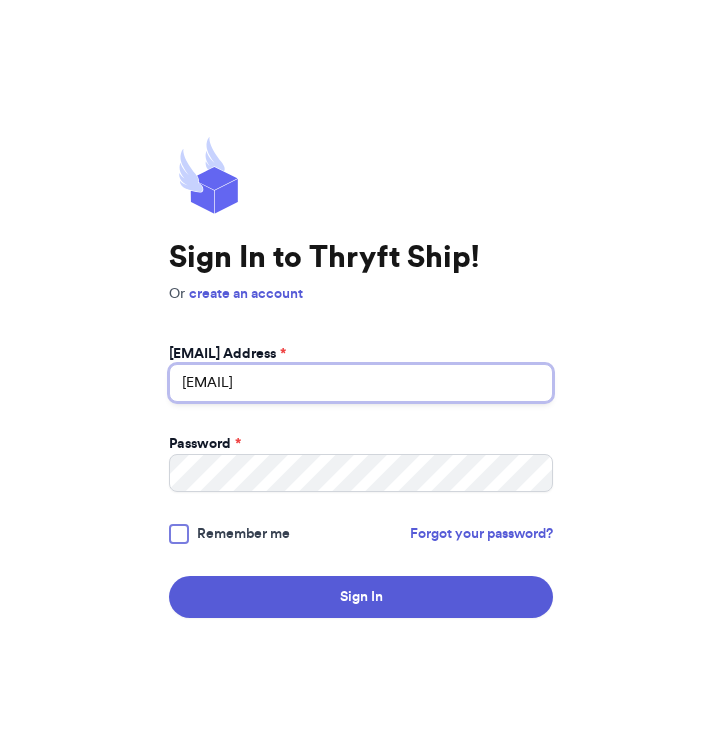 type on "[EMAIL]" 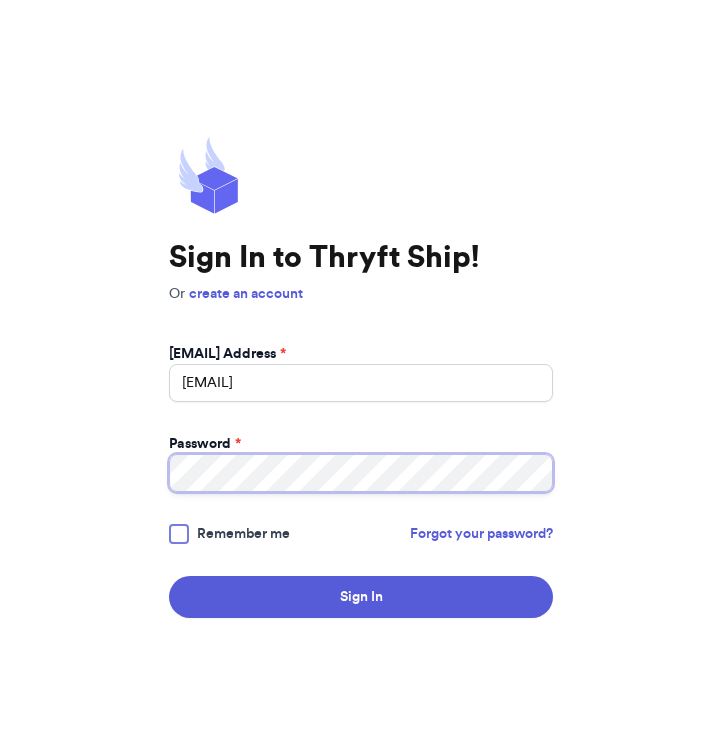 click on "Sign In" at bounding box center (361, 597) 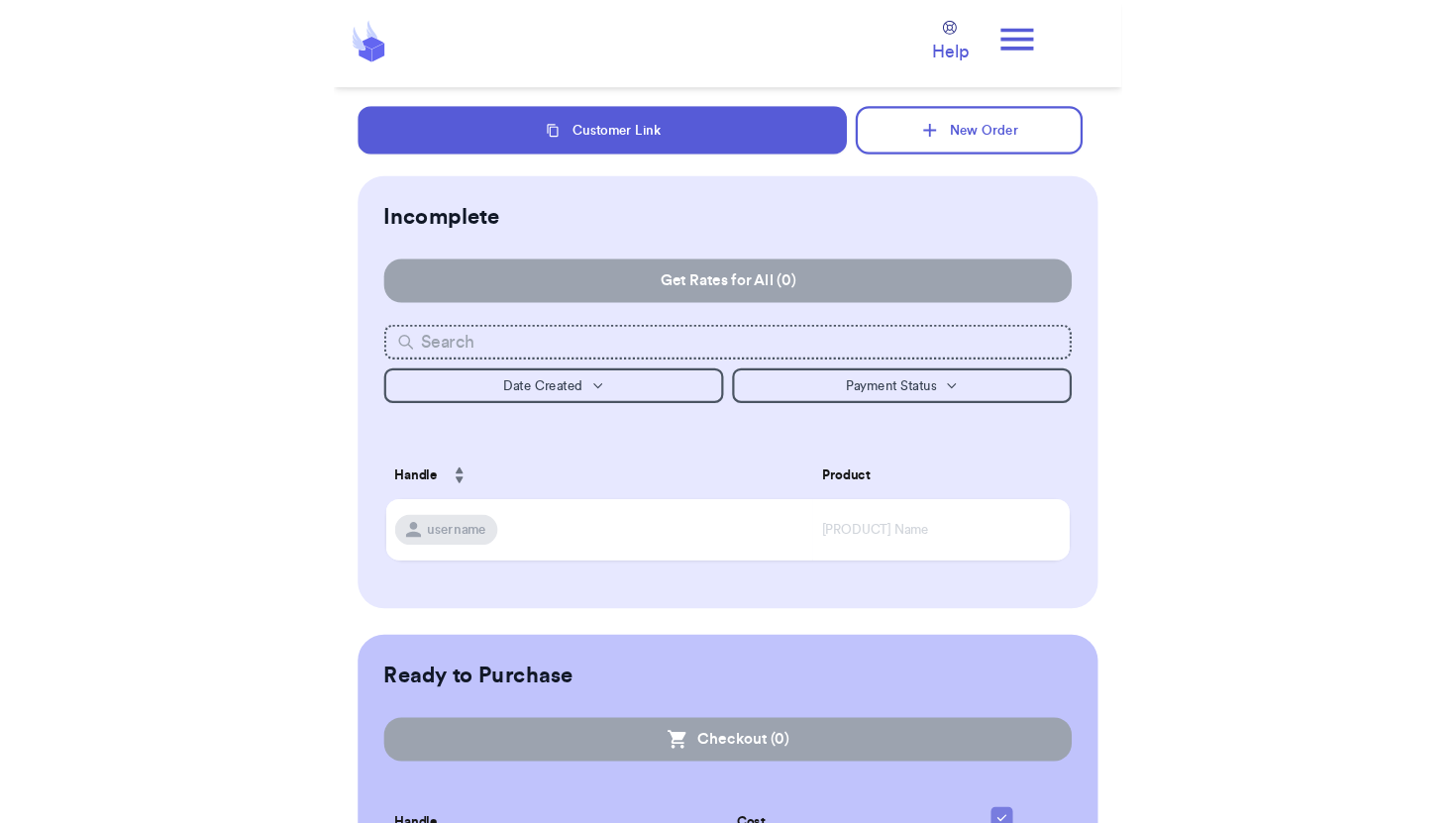 scroll, scrollTop: 0, scrollLeft: 0, axis: both 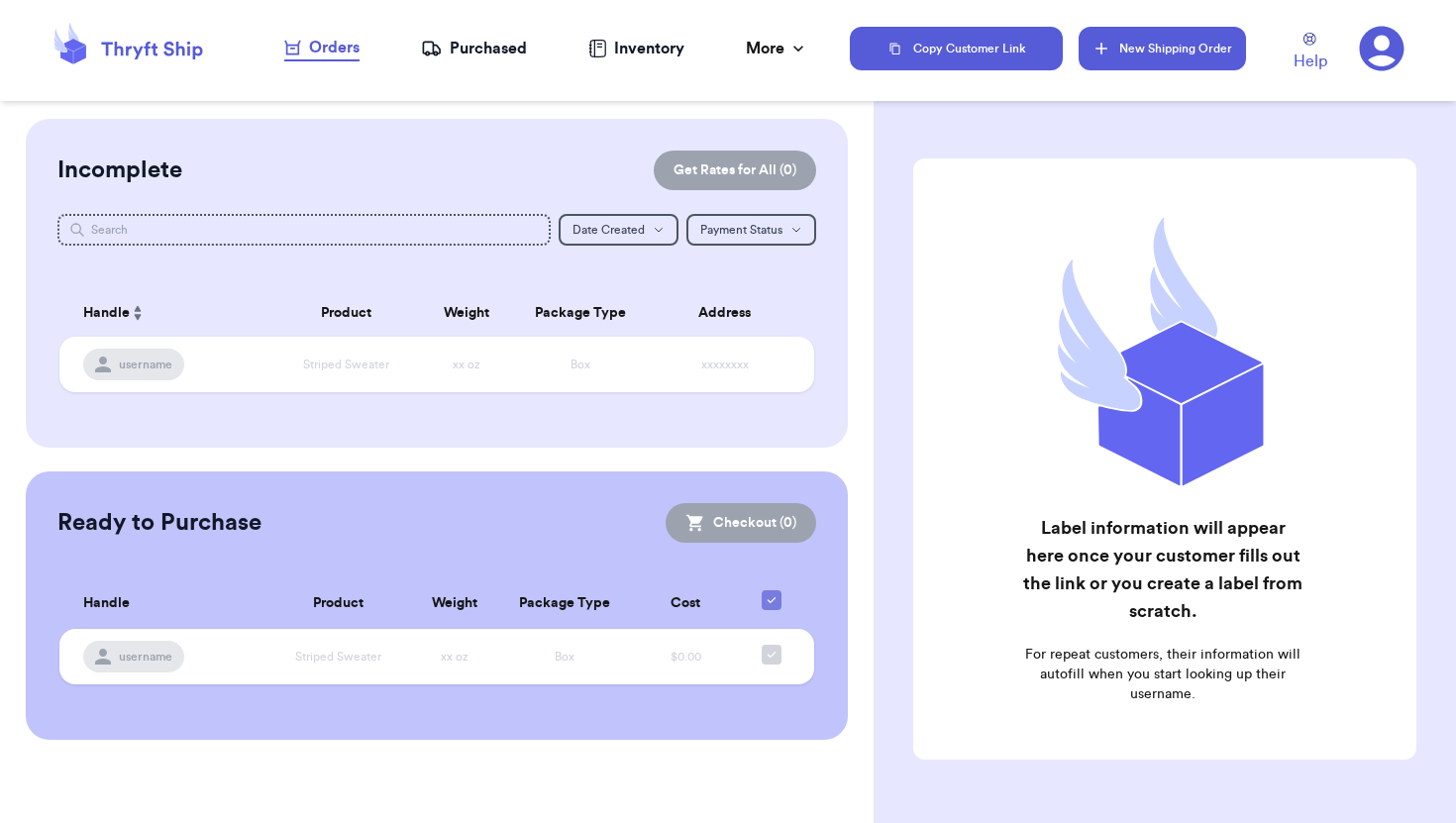 click on "New Shipping Order" at bounding box center [1162, 49] 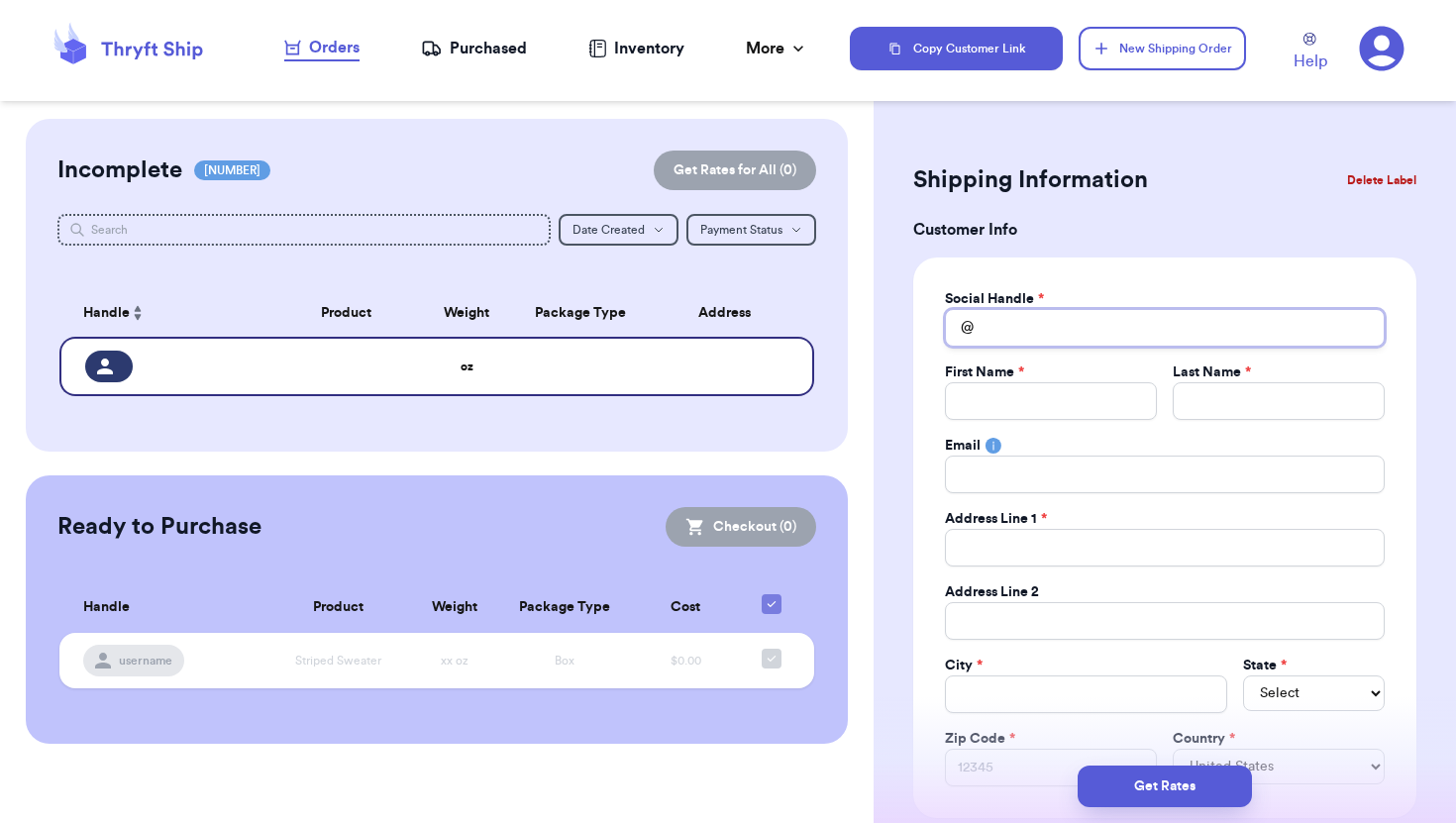 click on "Total Amount Paid" at bounding box center (1165, 328) 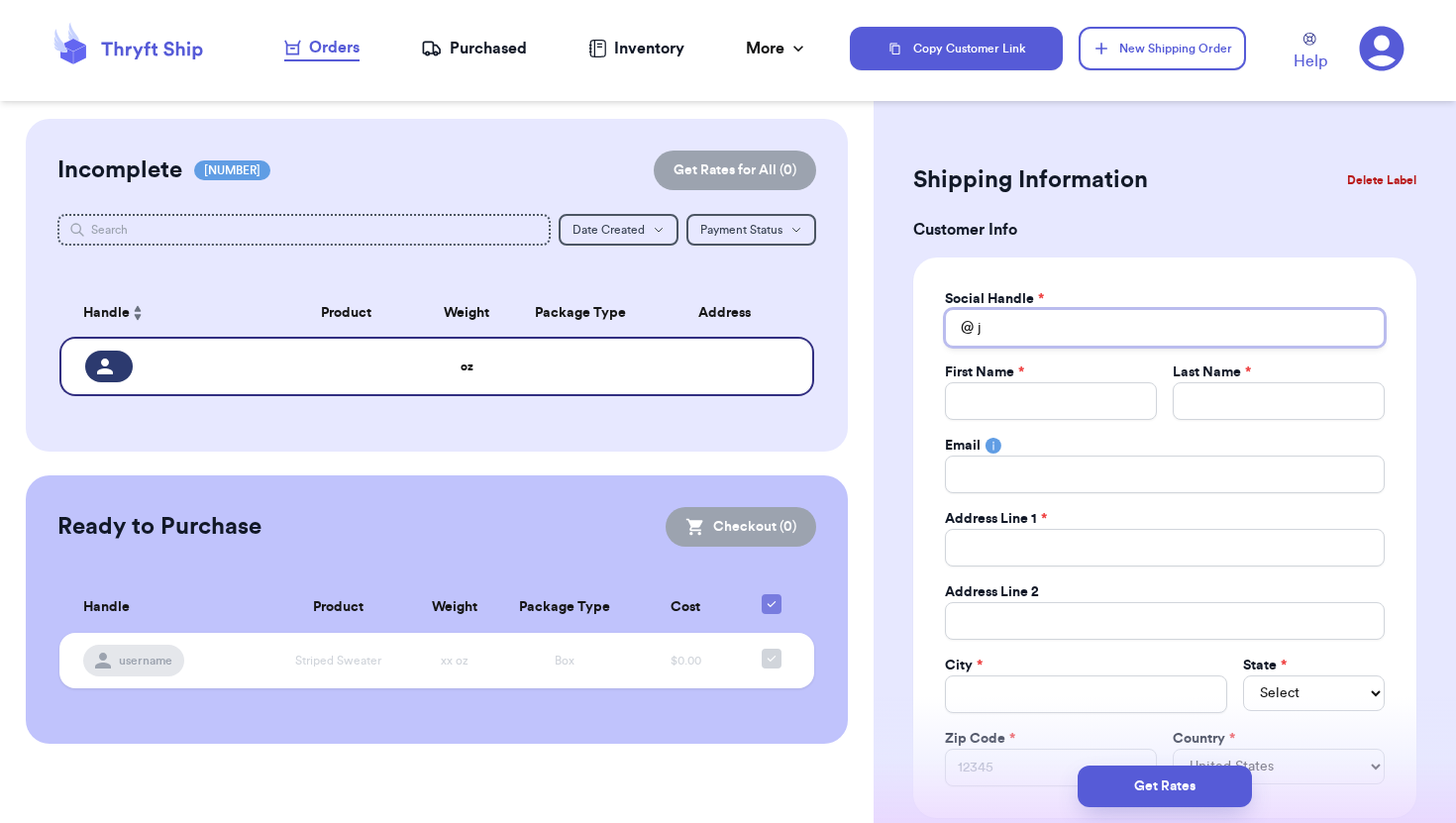type 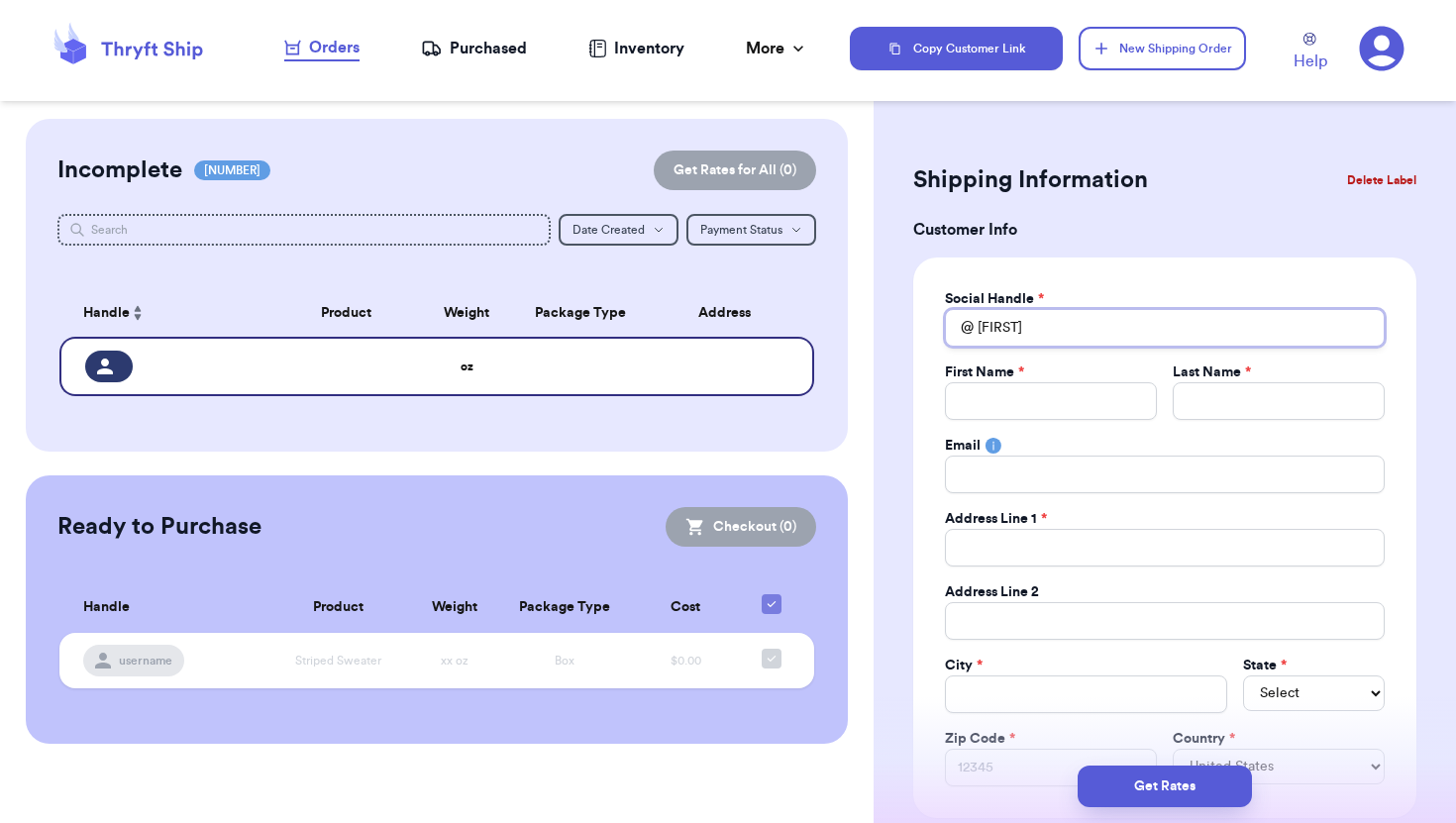 type 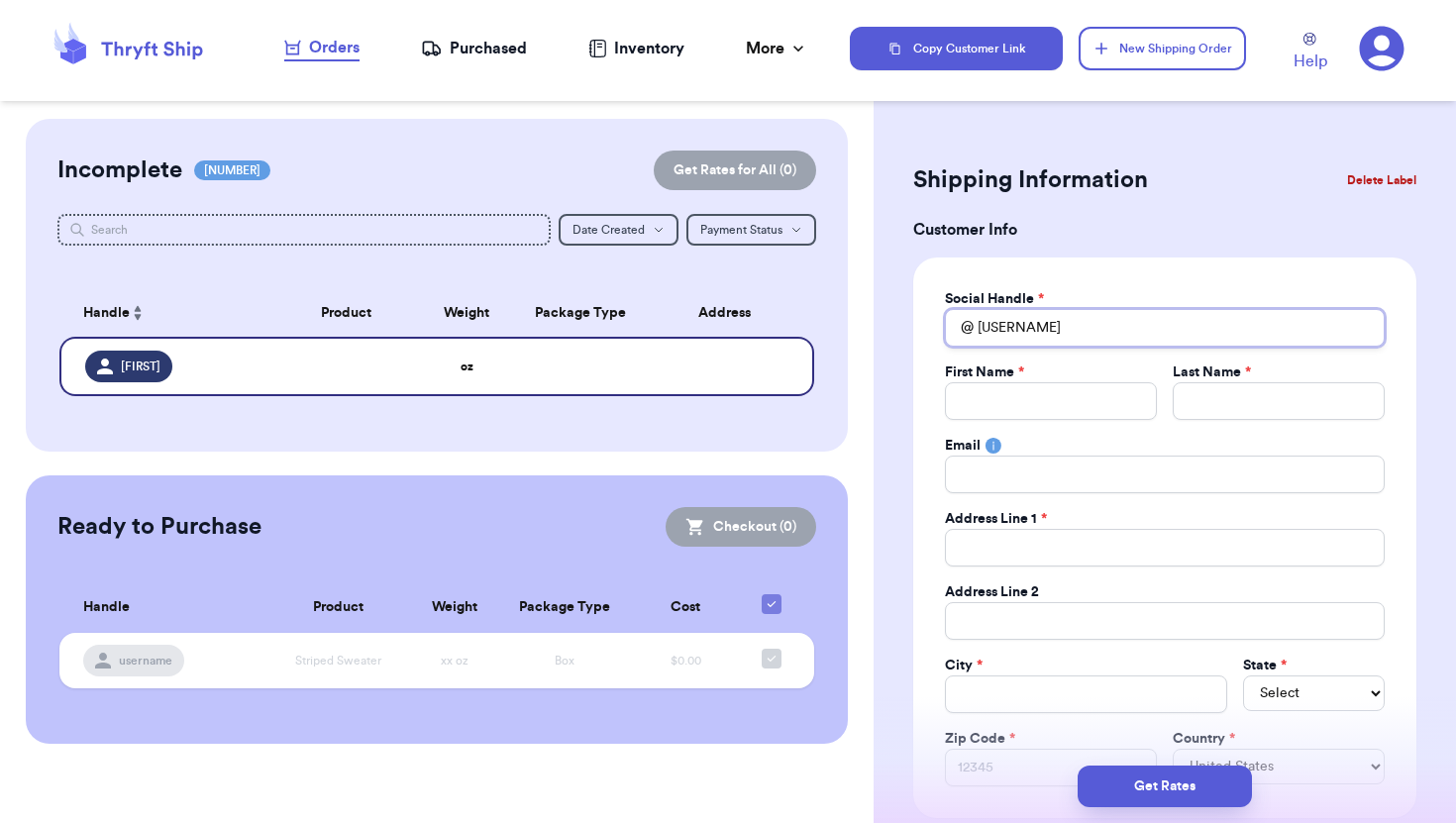 type 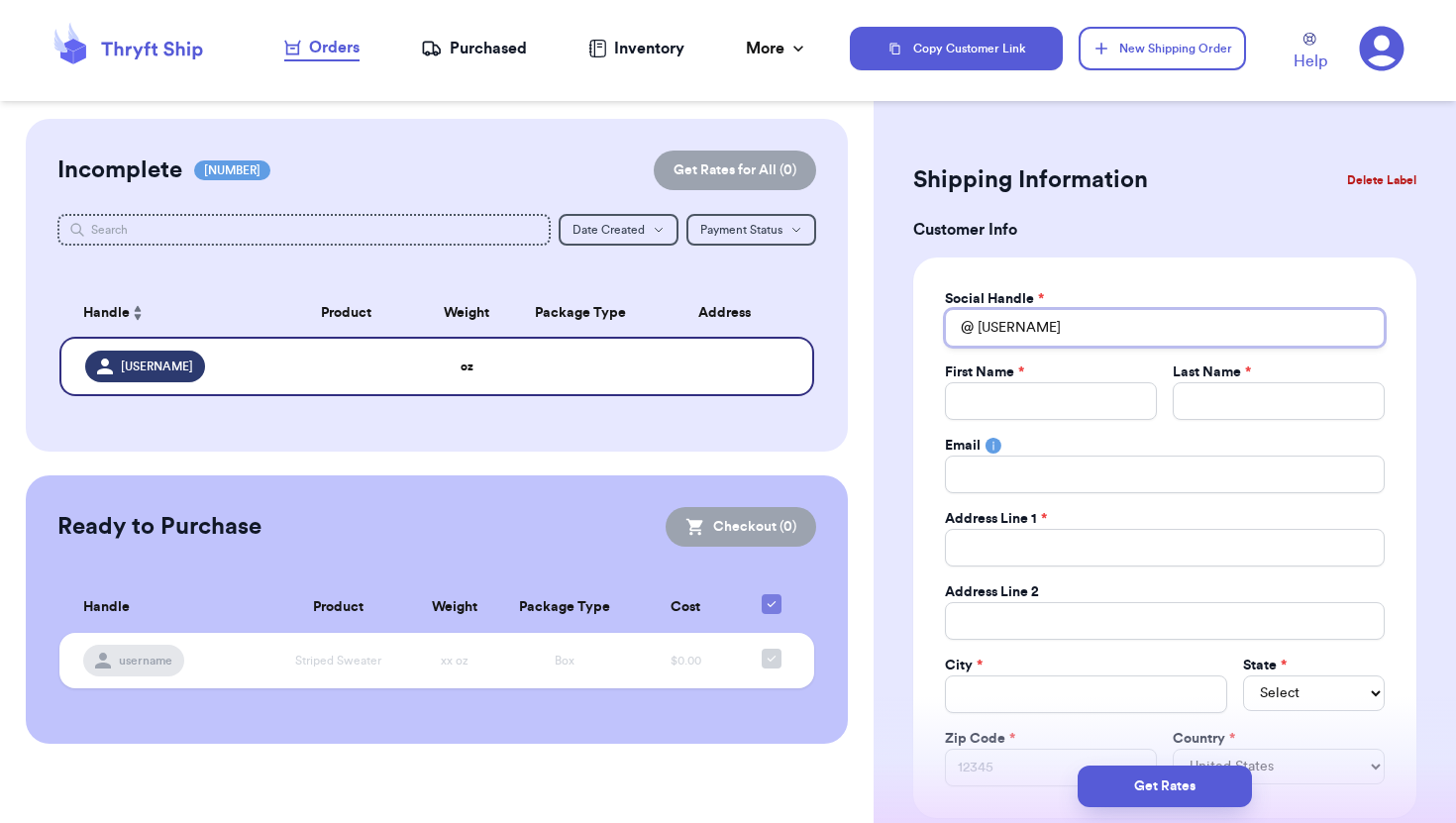 type on "[USERNAME]" 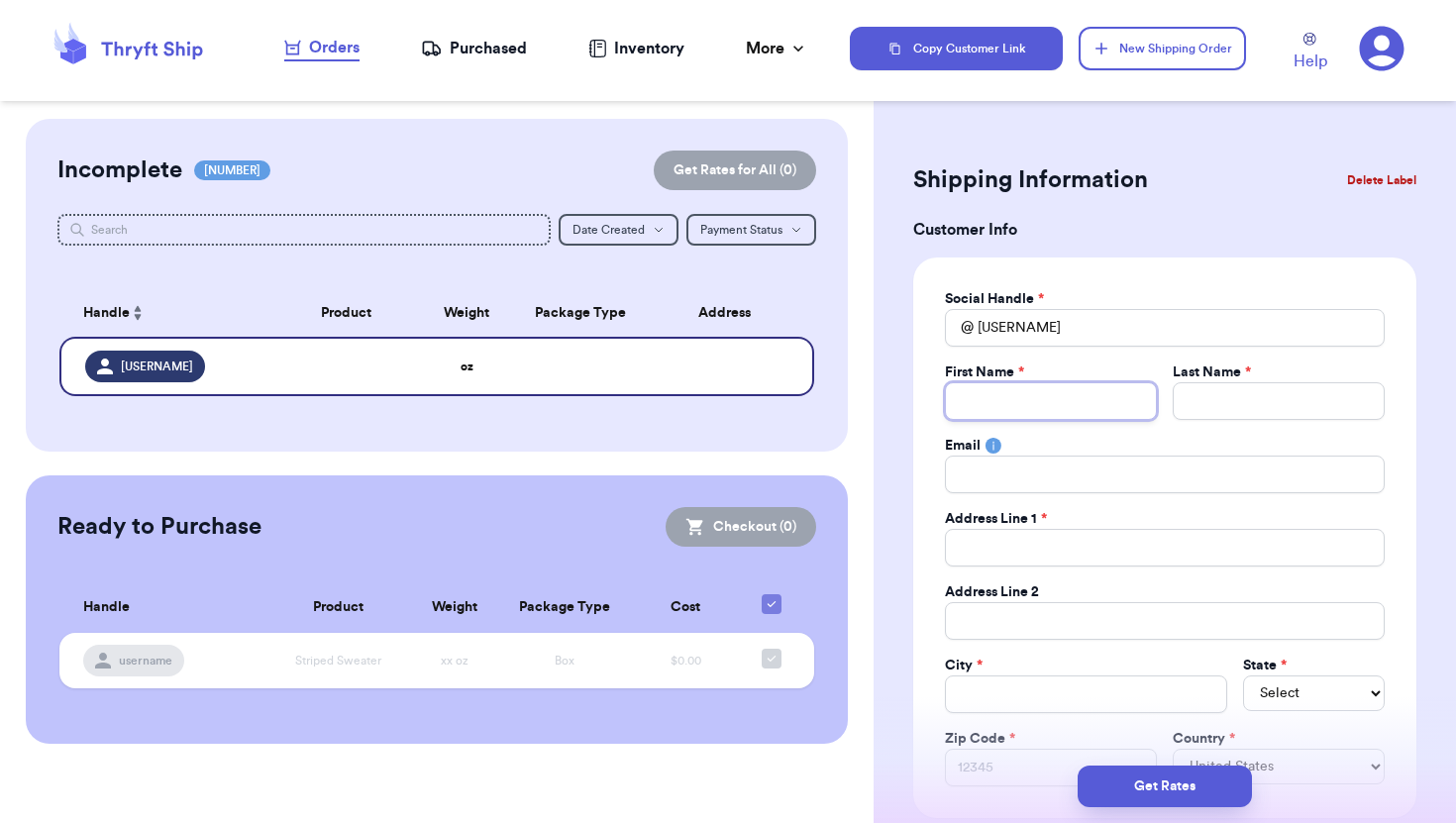 click on "Total Amount Paid" at bounding box center (1051, 401) 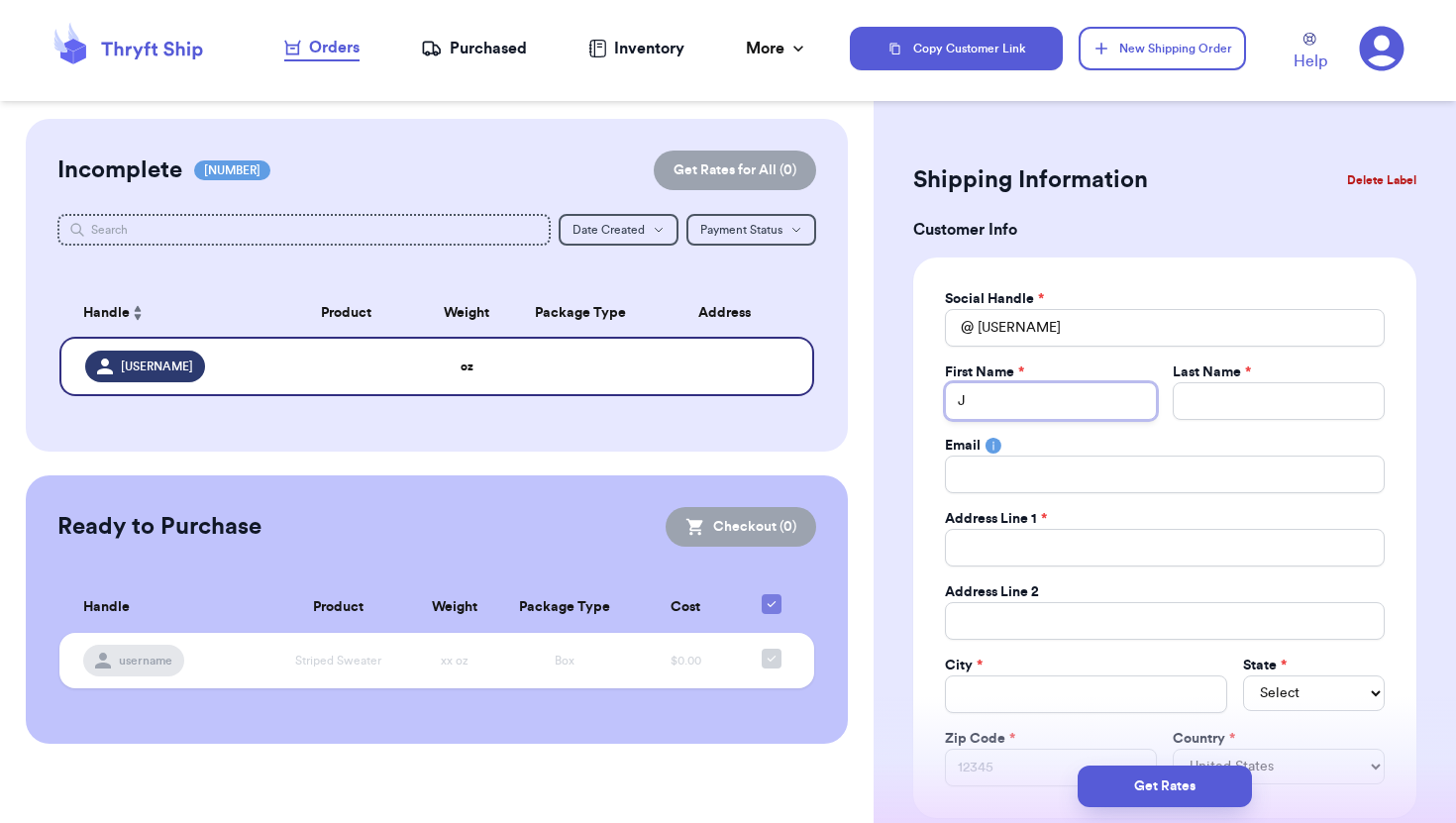 type 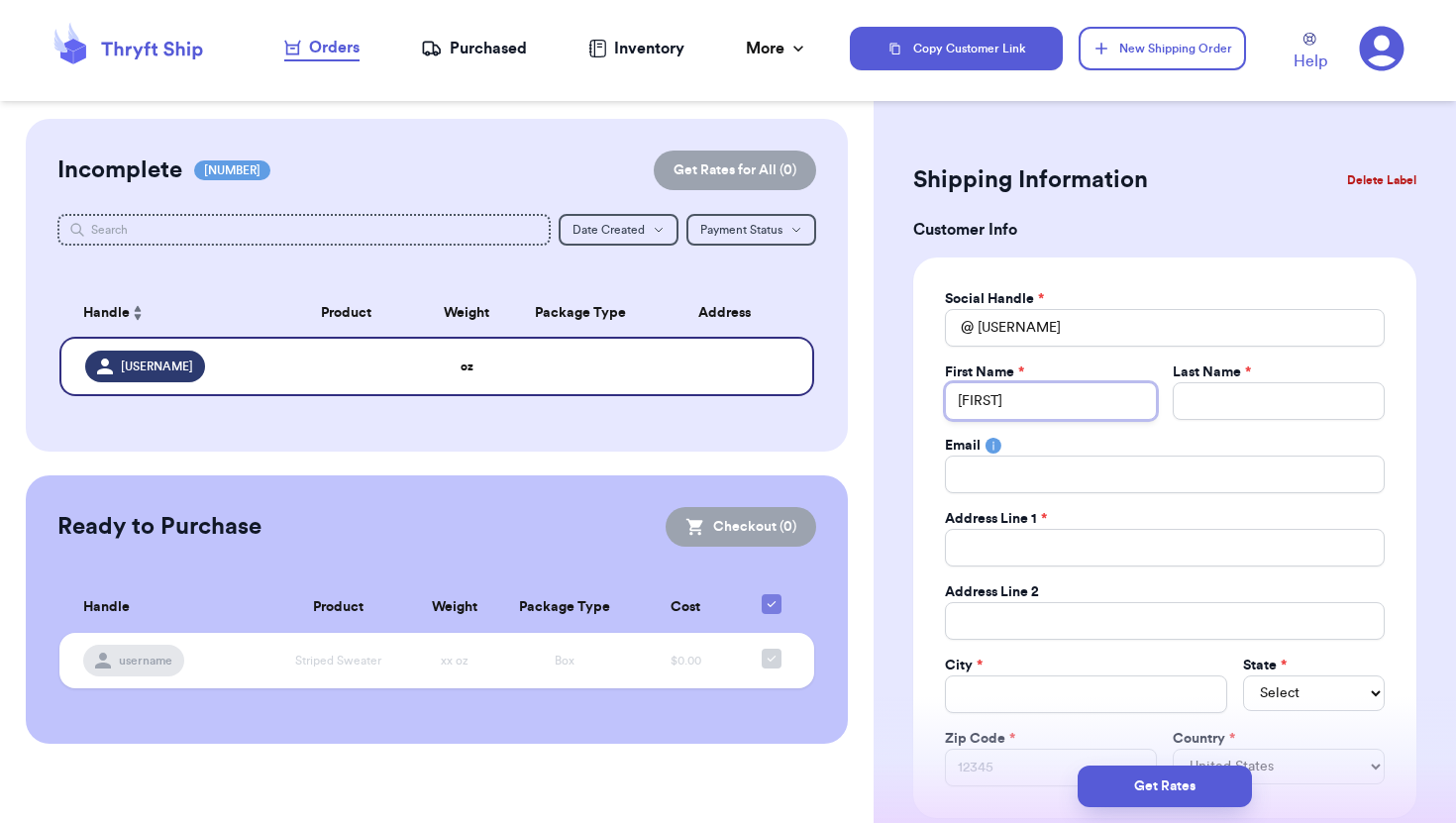 type on "[FIRST]" 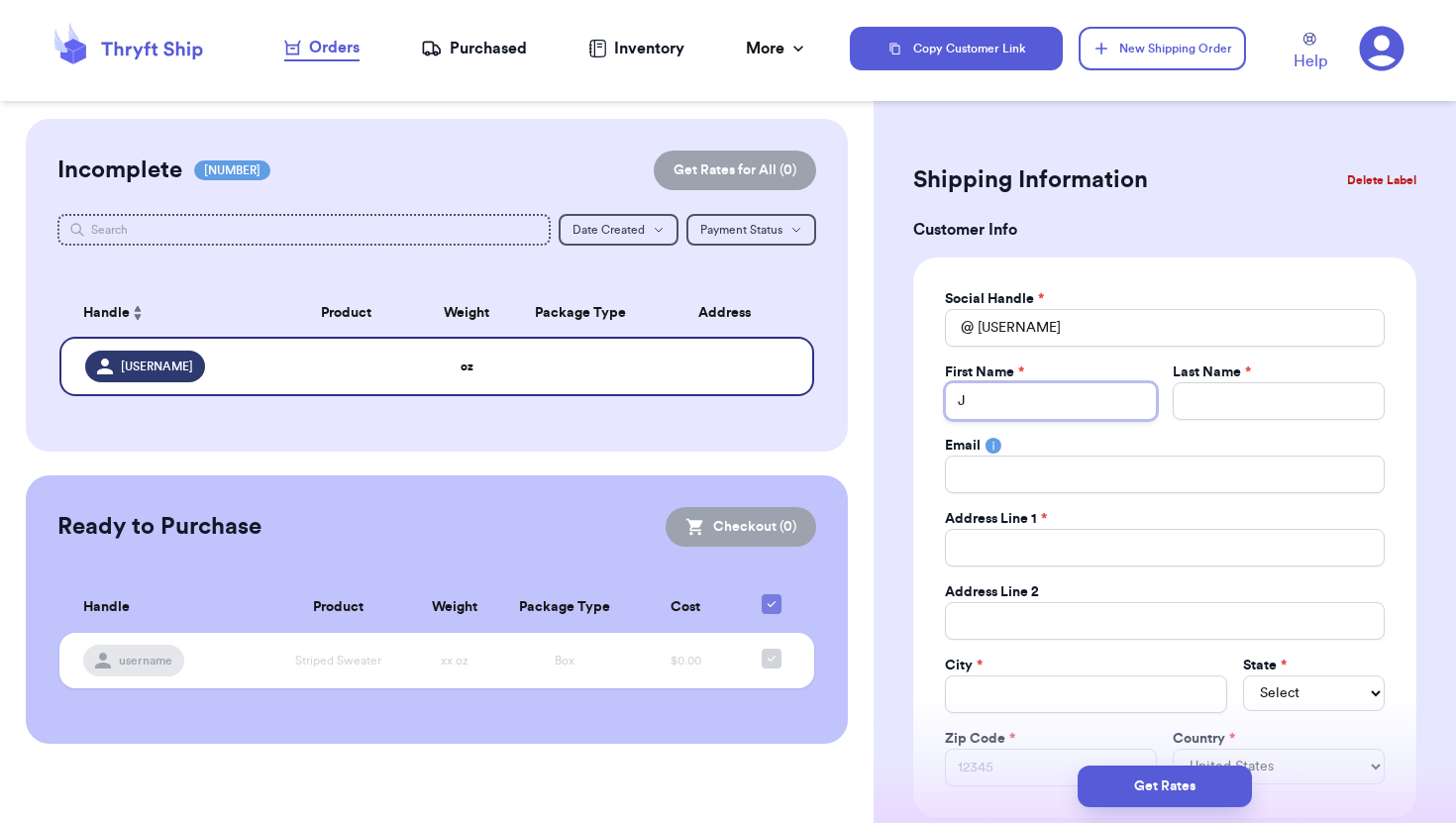type on "[FIRST]" 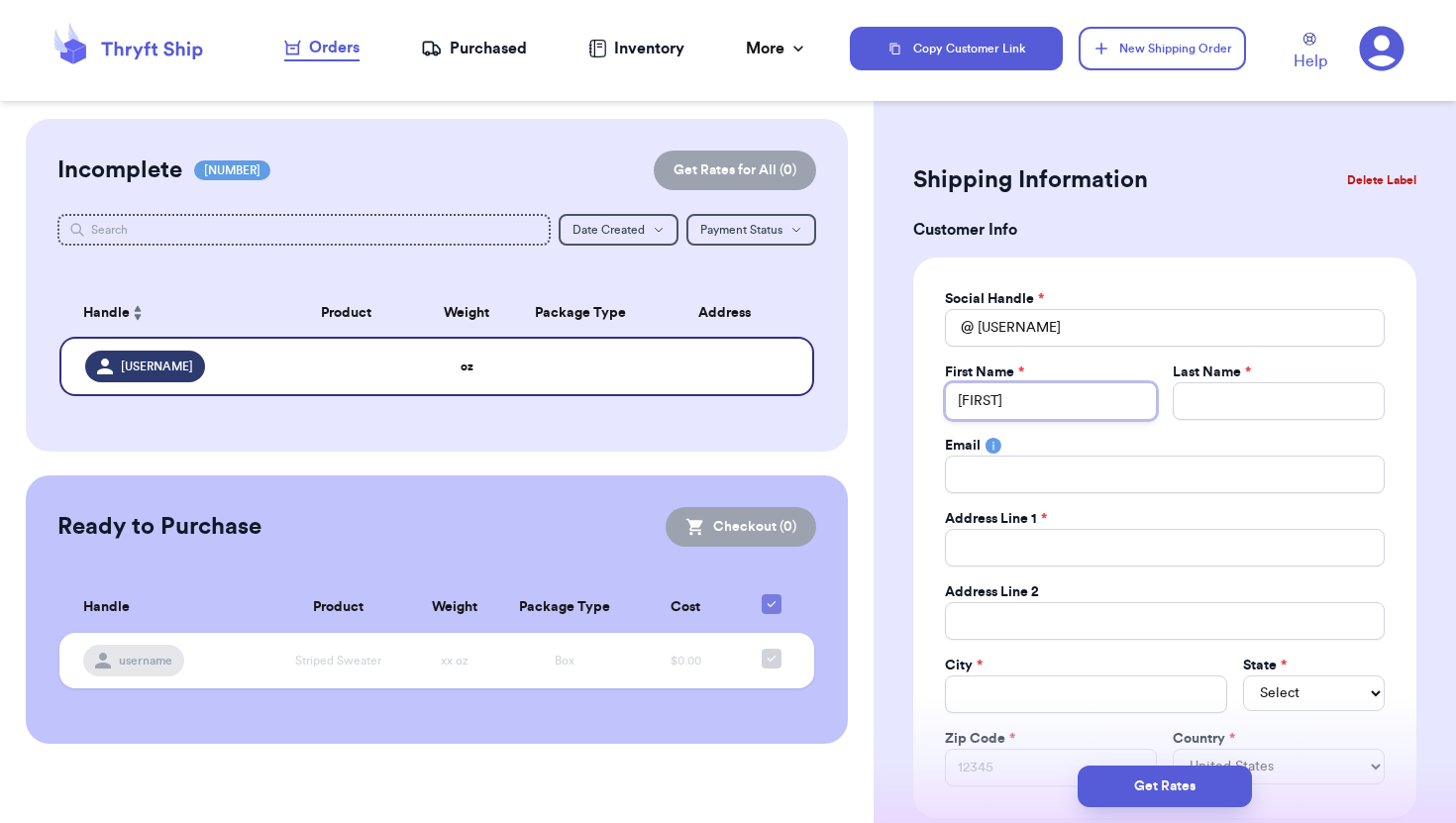 type on "[FIRST]" 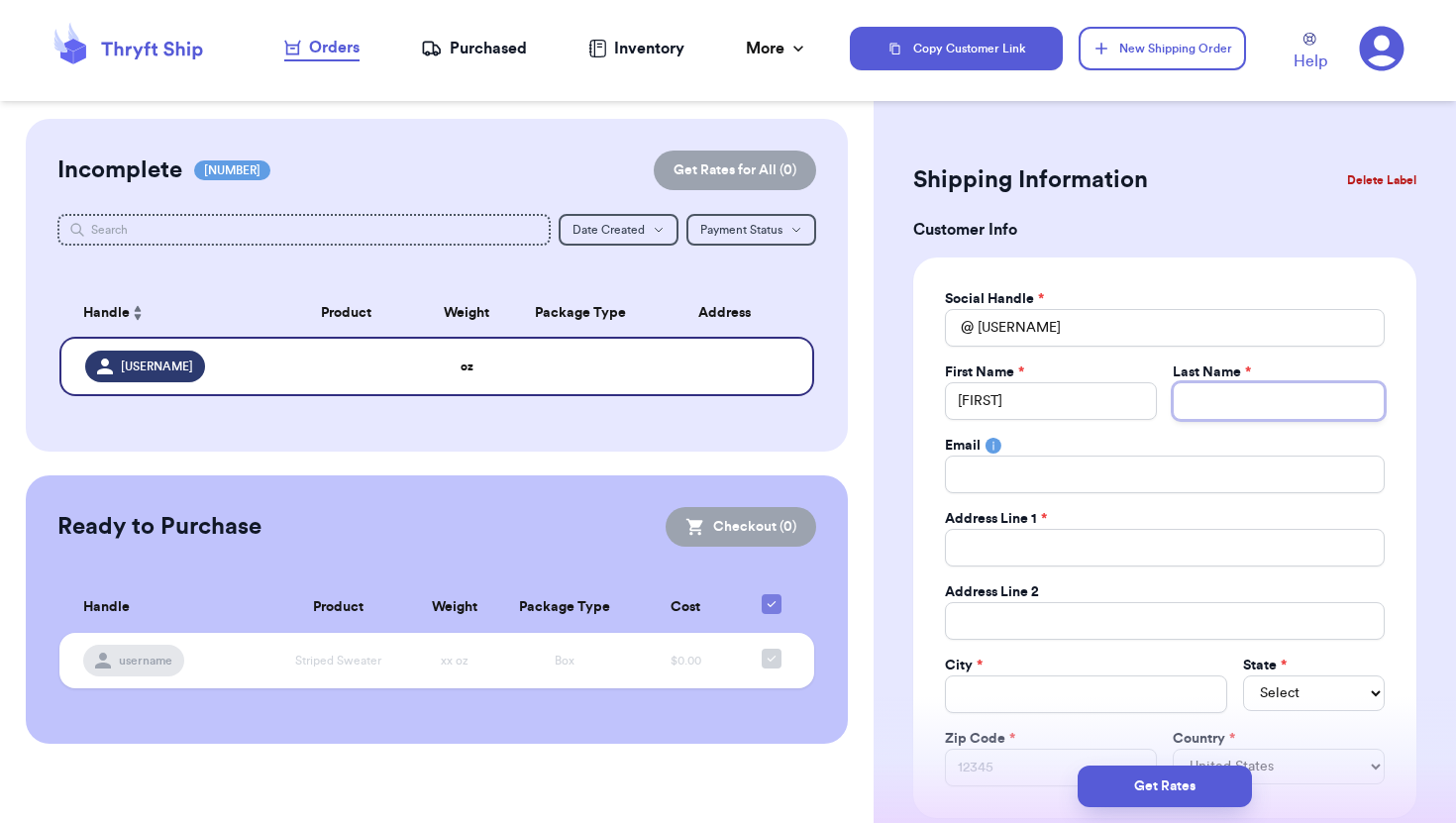 type 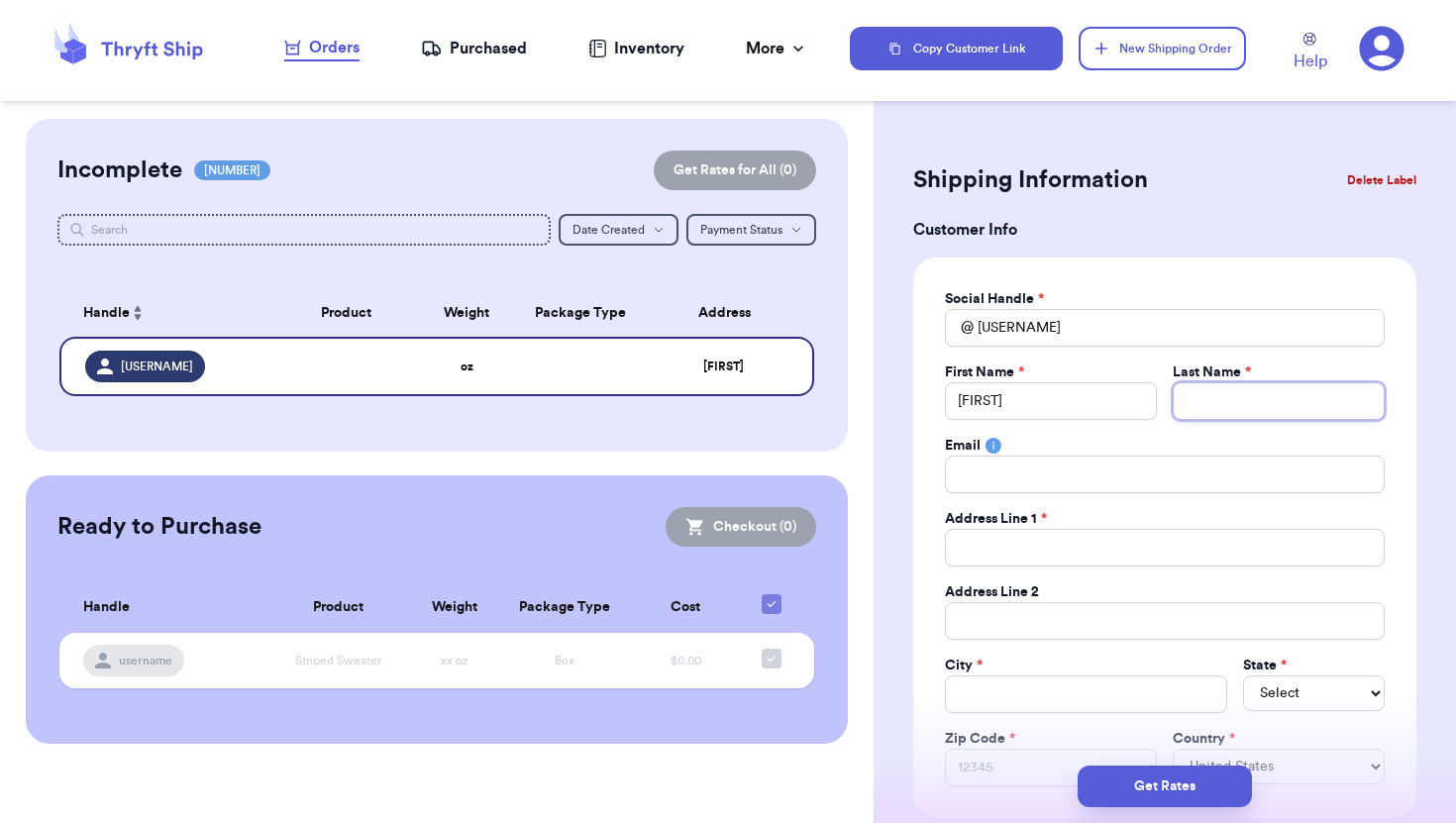type on "C" 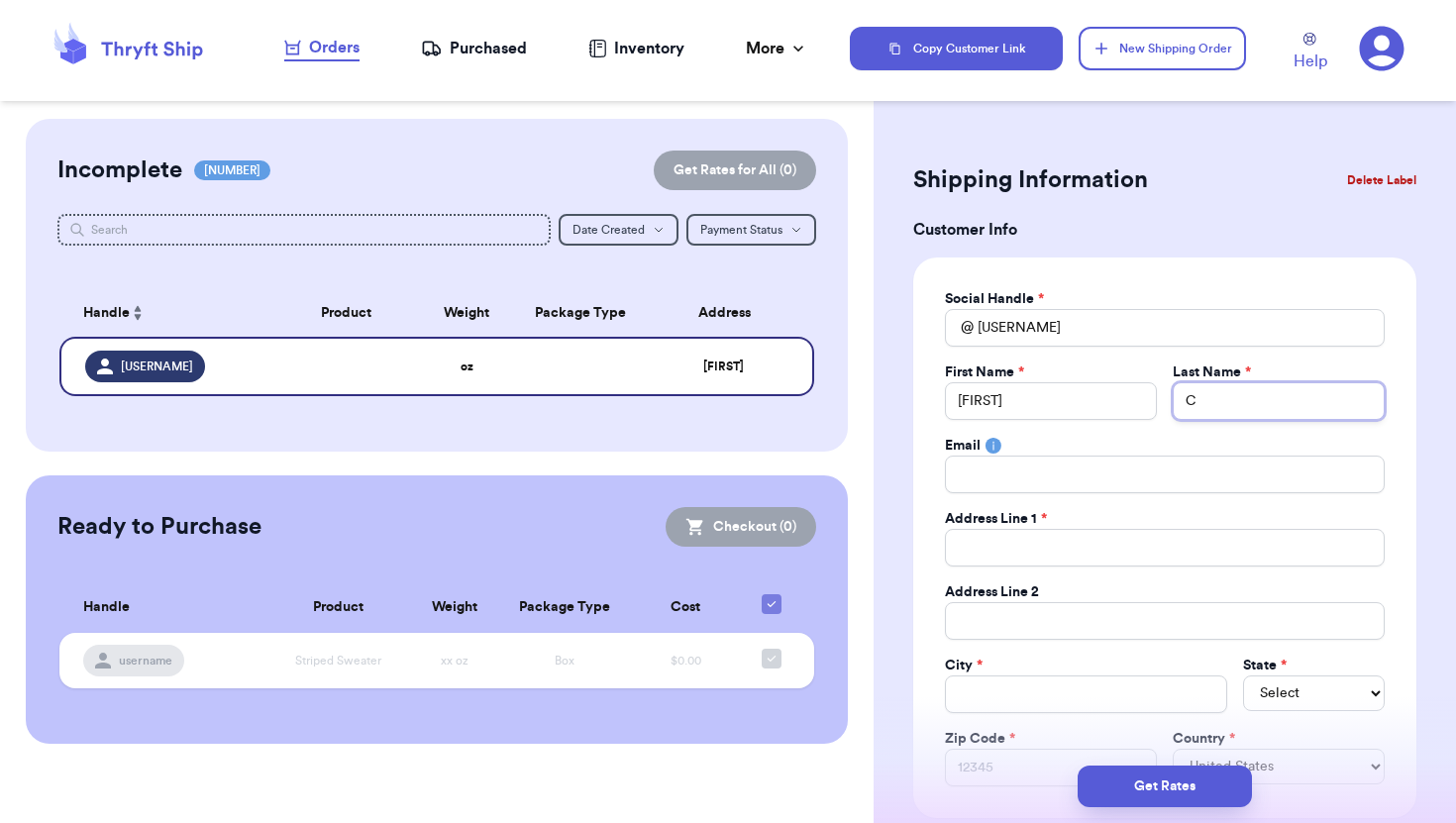type on "Ca" 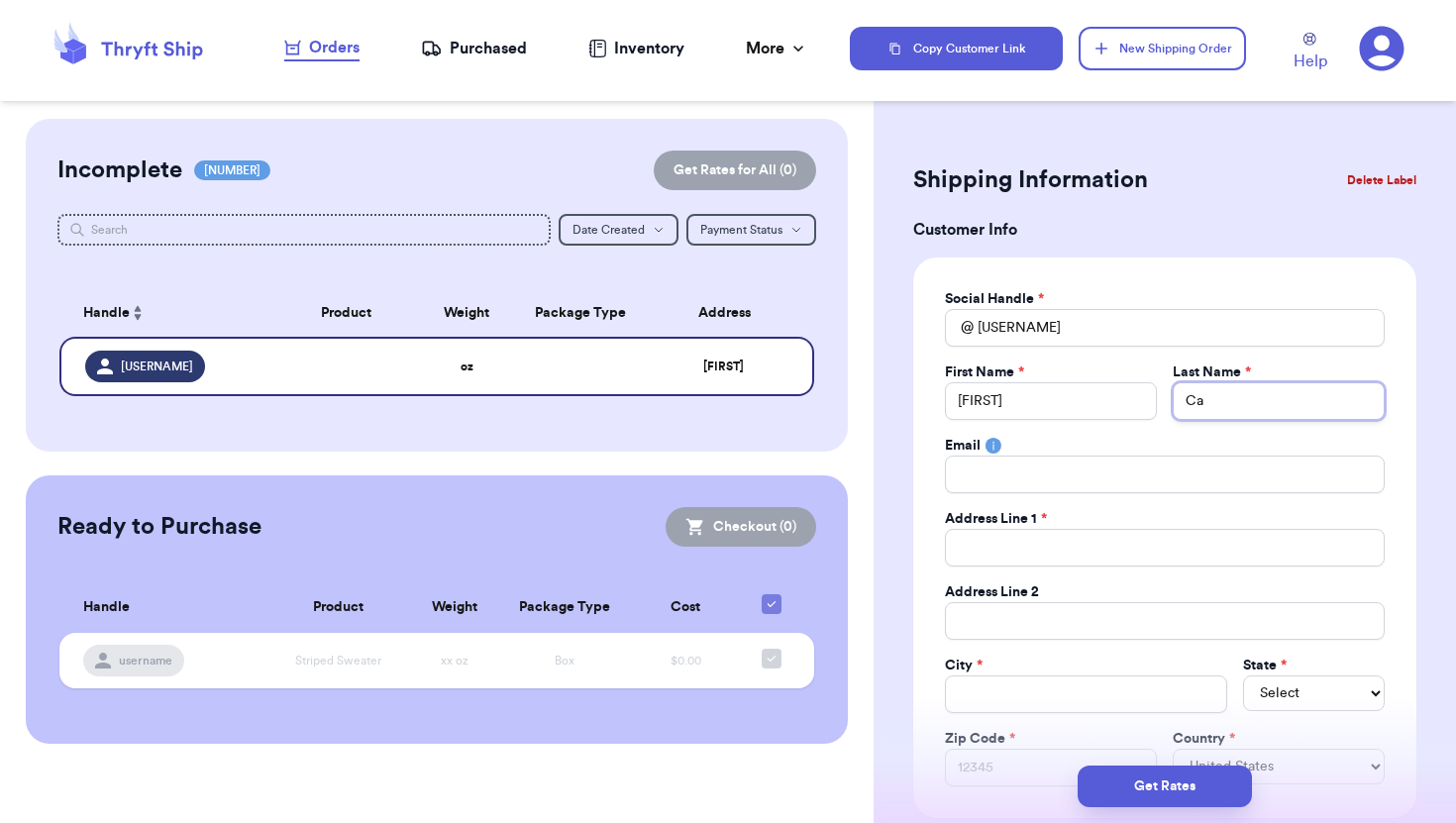 type on "[LAST]" 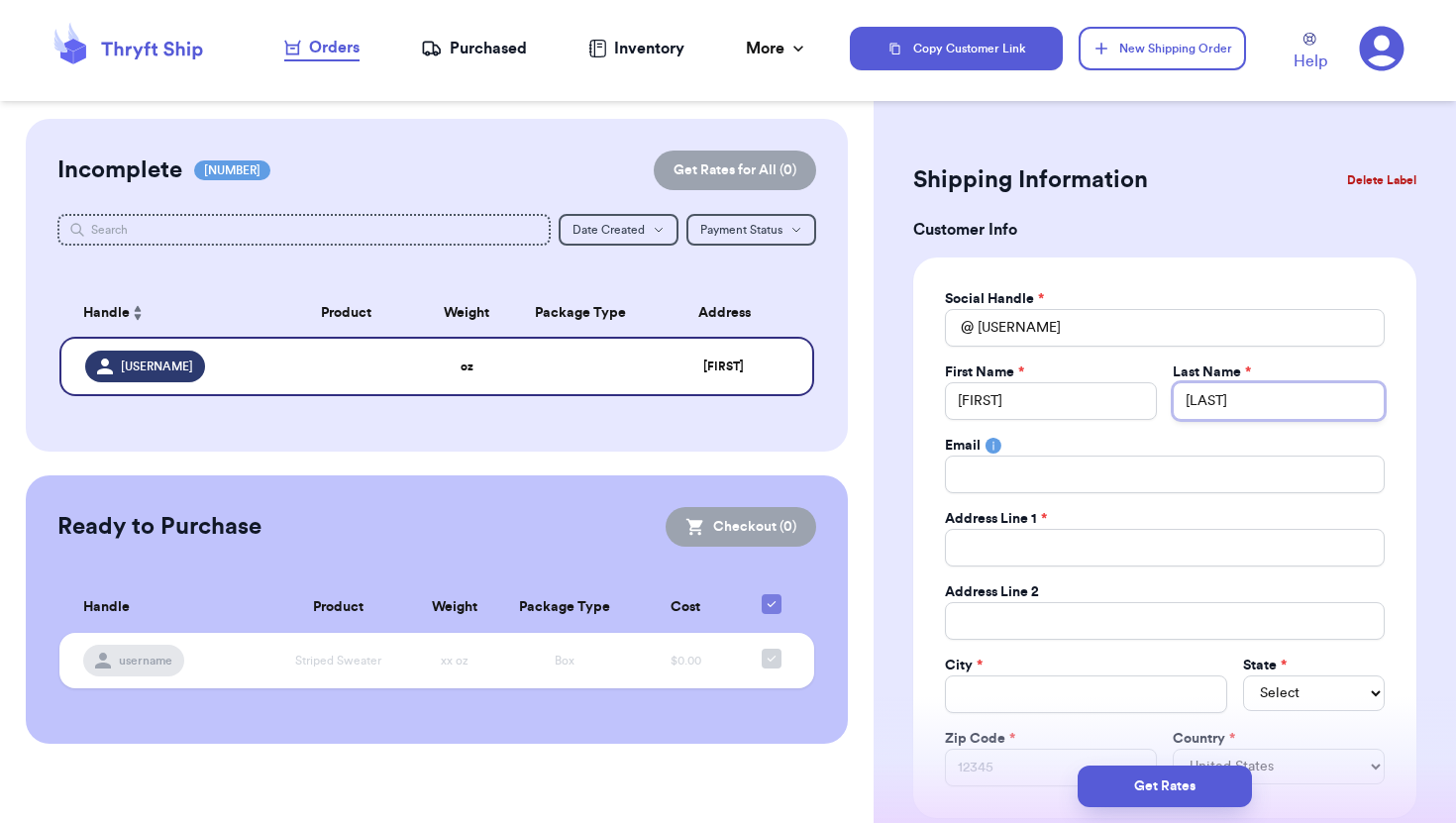 type 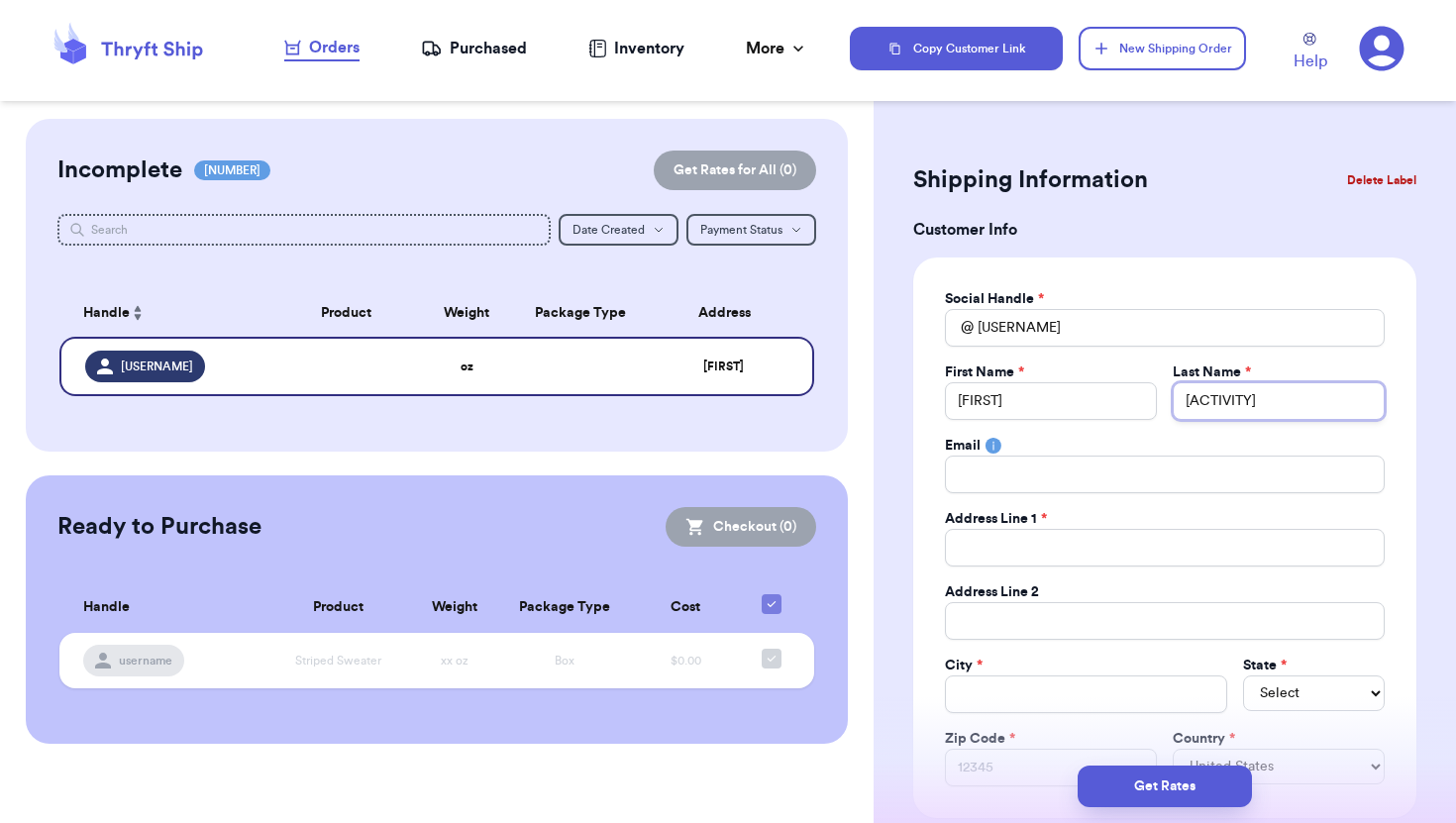 type on "[LAST]" 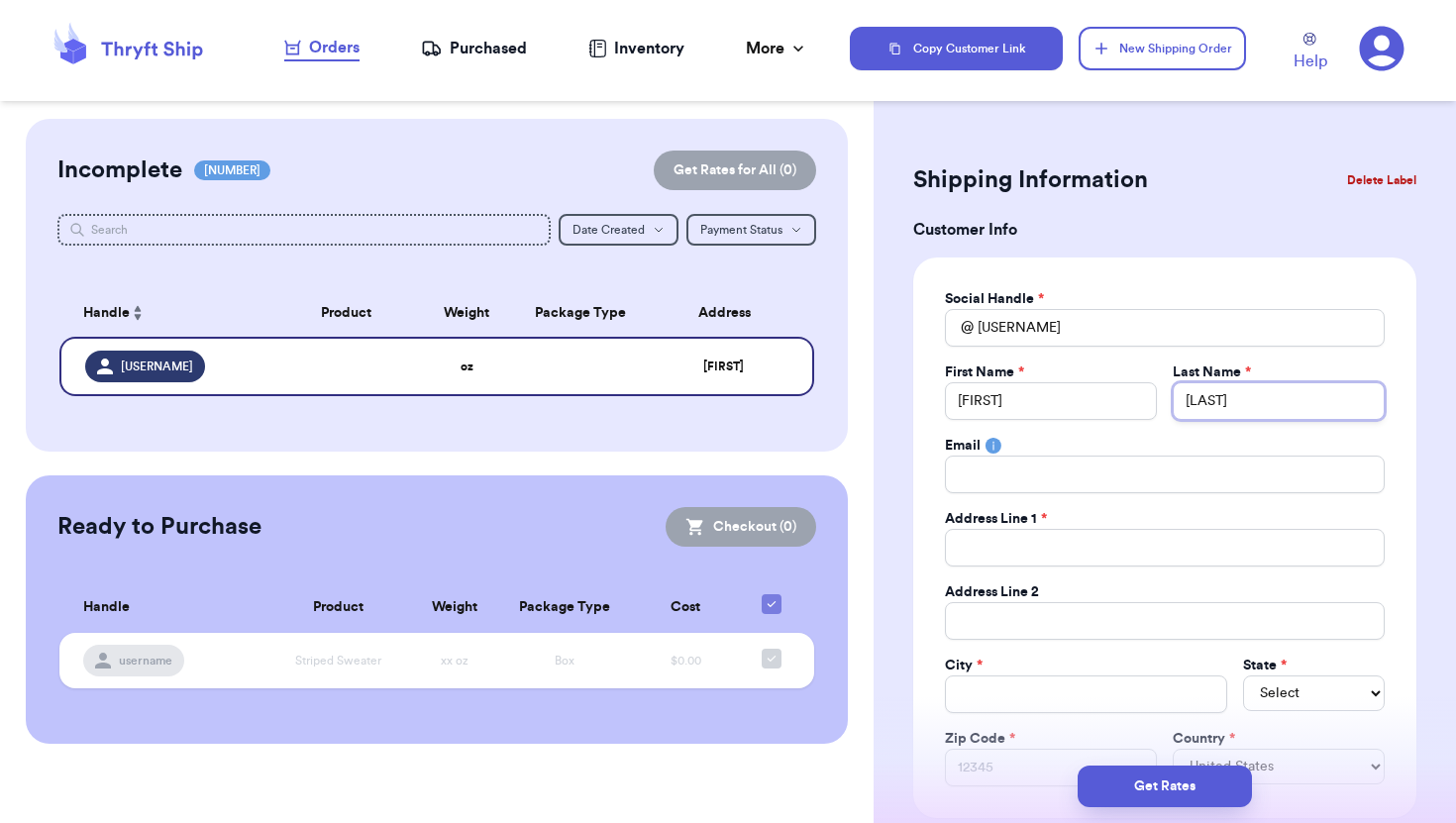 type on "[LAST]" 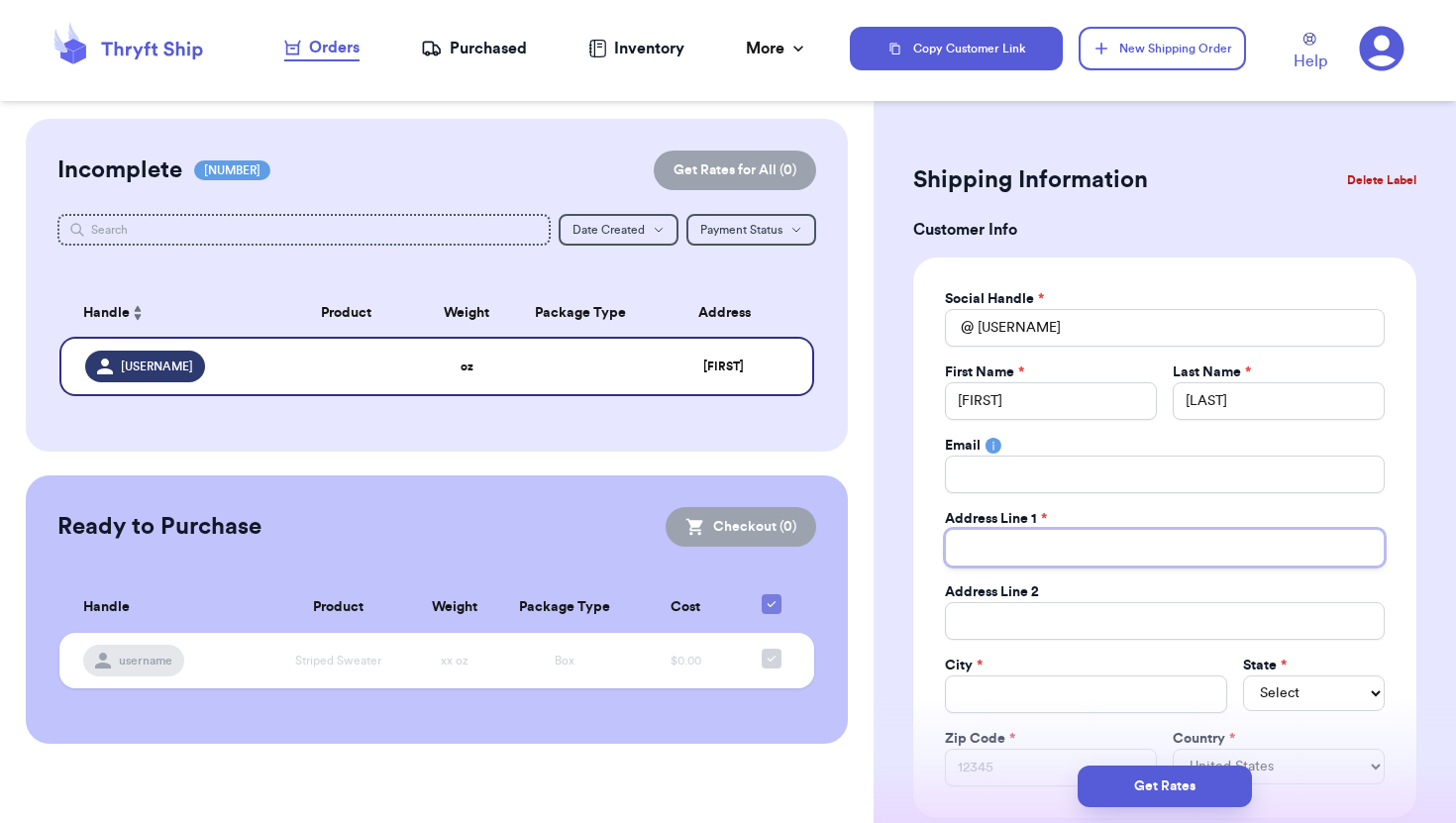 type 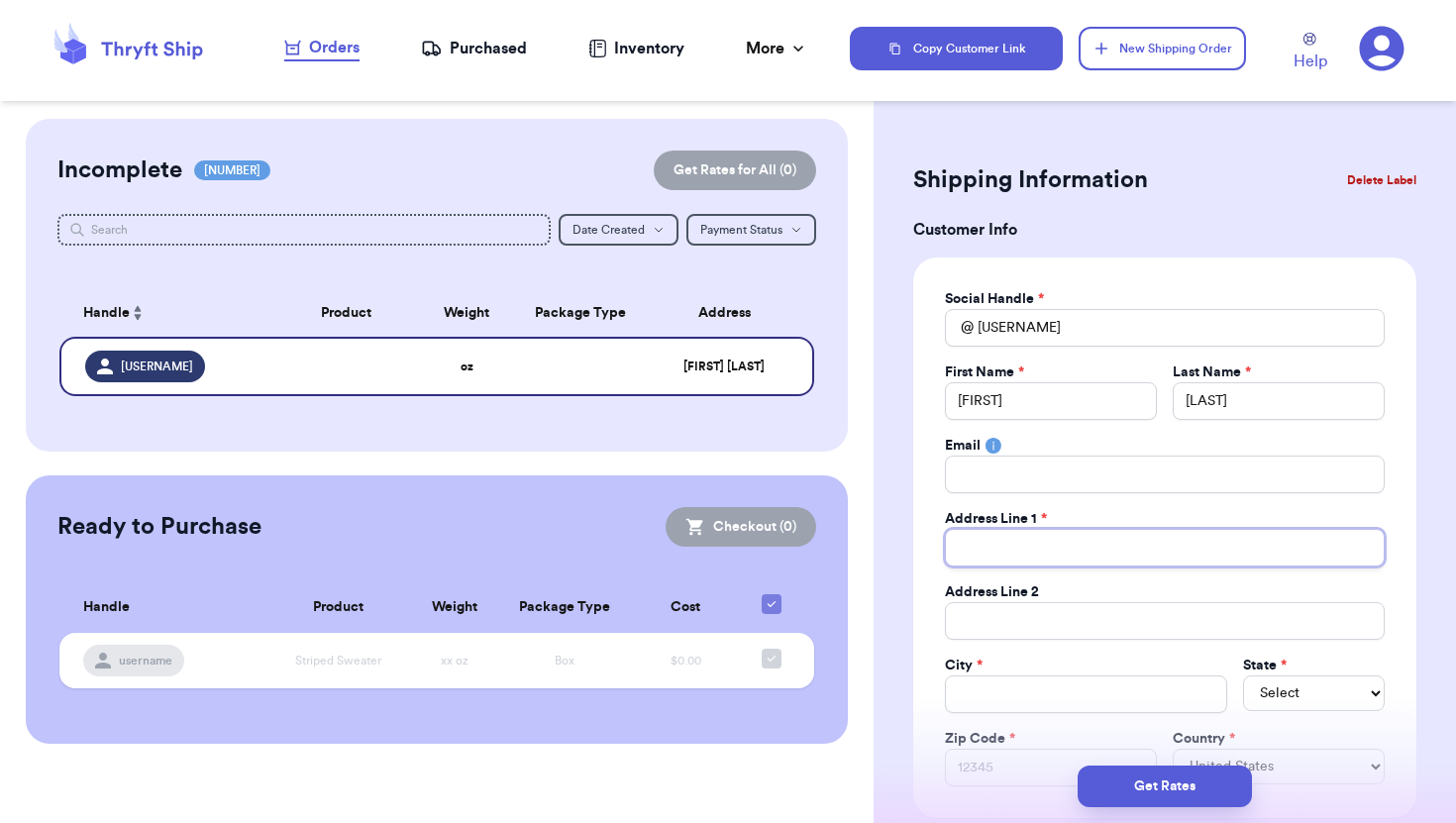 paste on "[NUMBER] [STREET] [CITY],[STATE] [ZIP]" 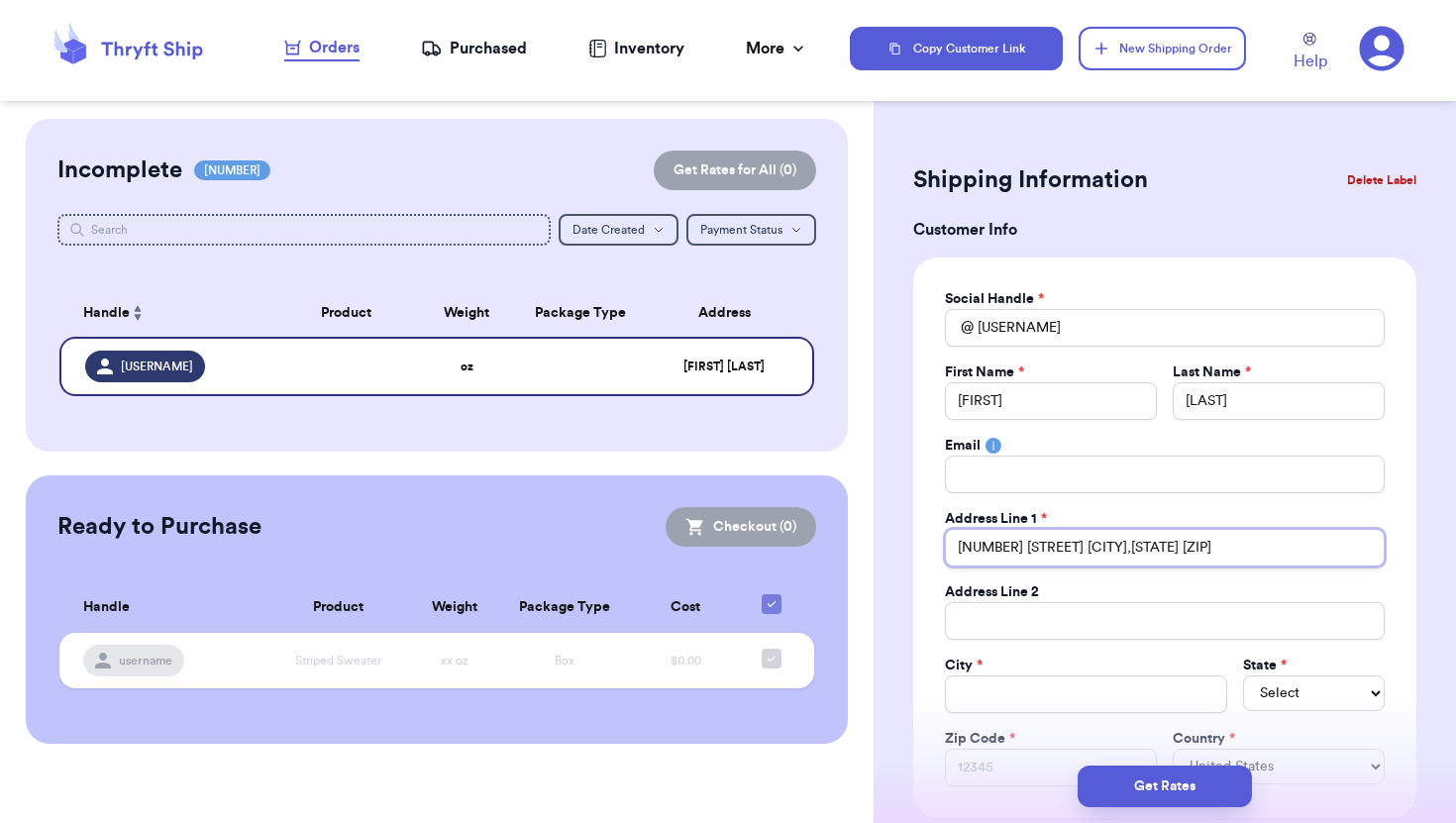 drag, startPoint x: 1183, startPoint y: 557, endPoint x: 1067, endPoint y: 556, distance: 116.00431 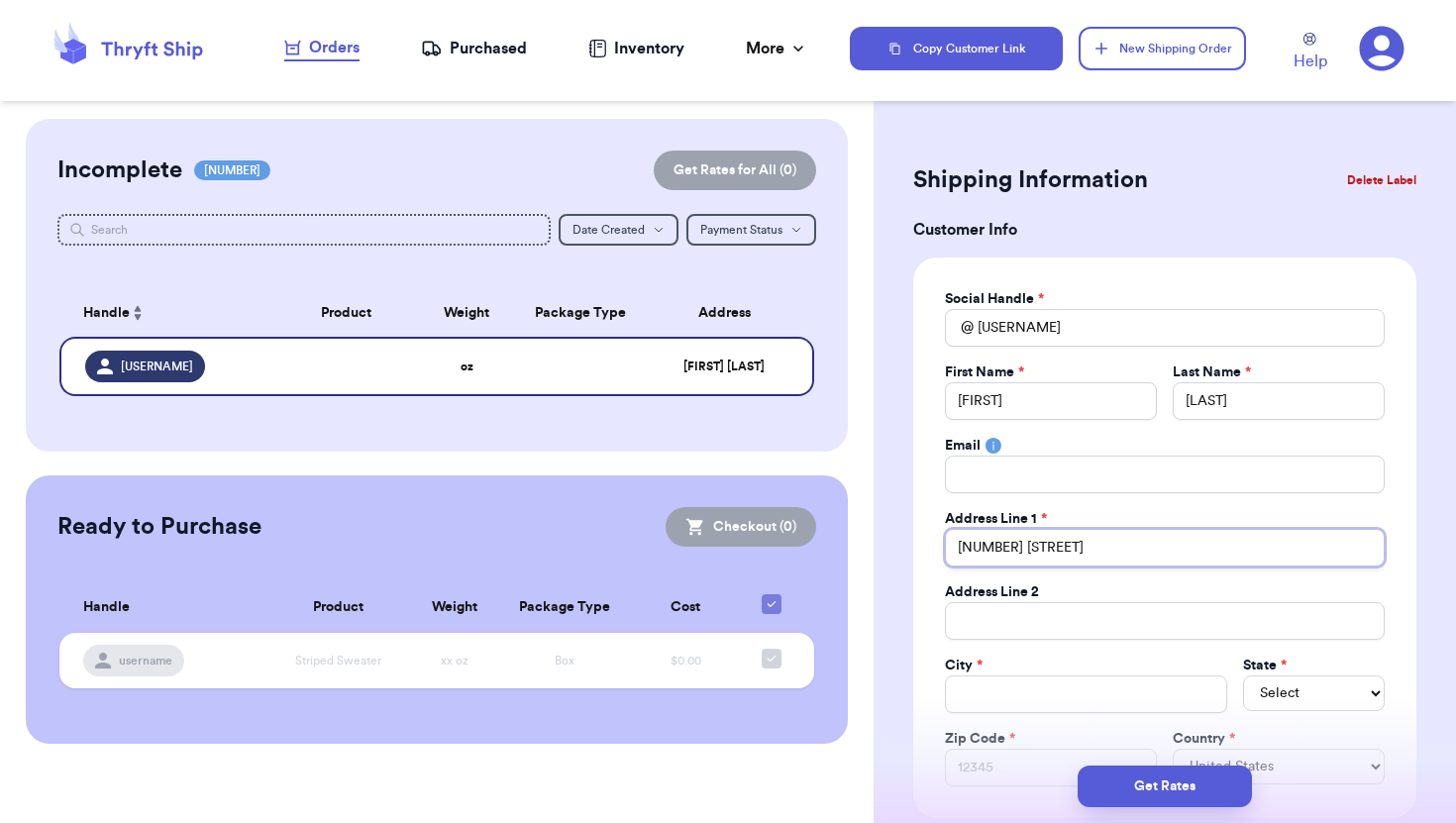 type on "[NUMBER] [STREET]" 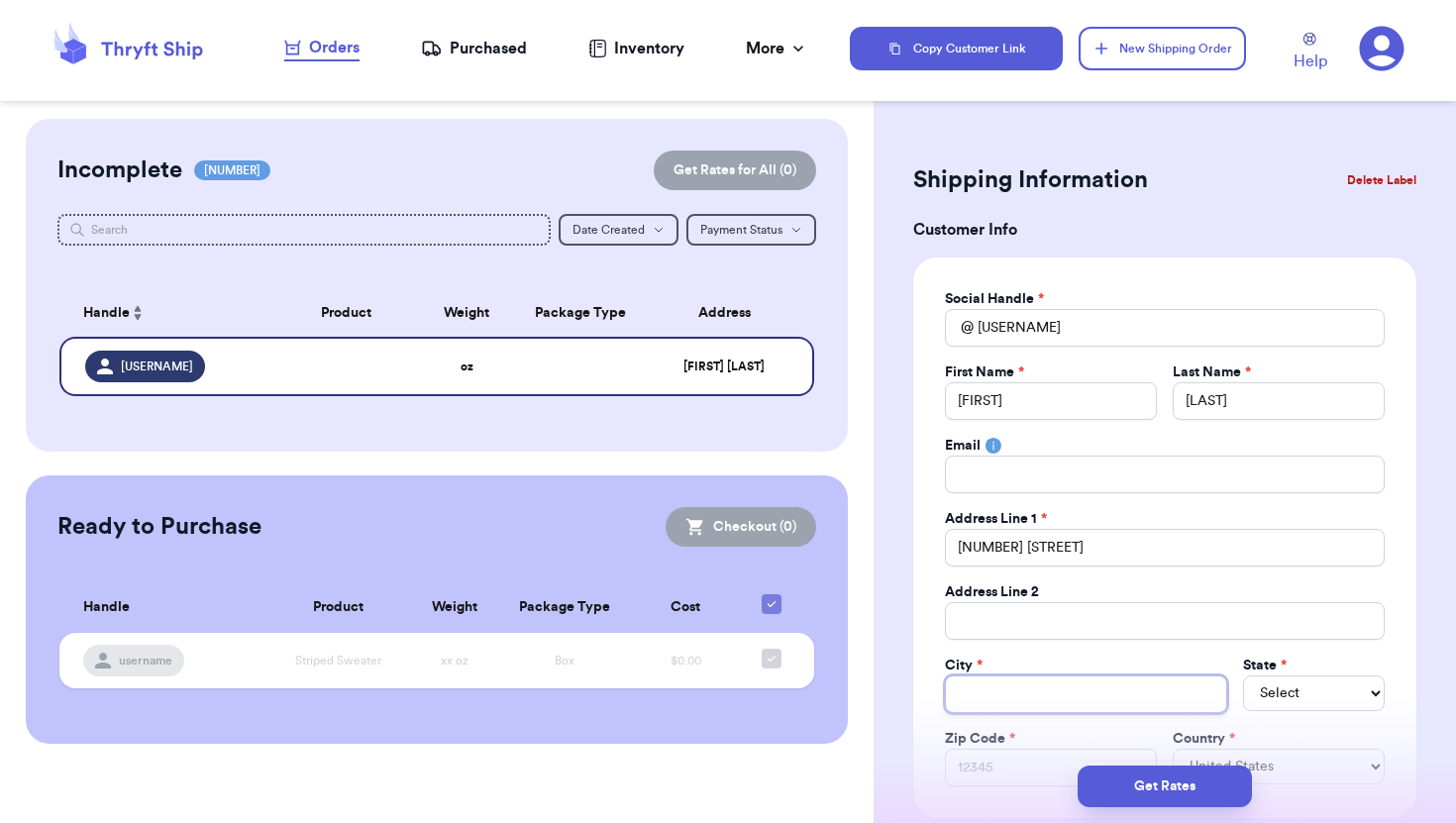 type 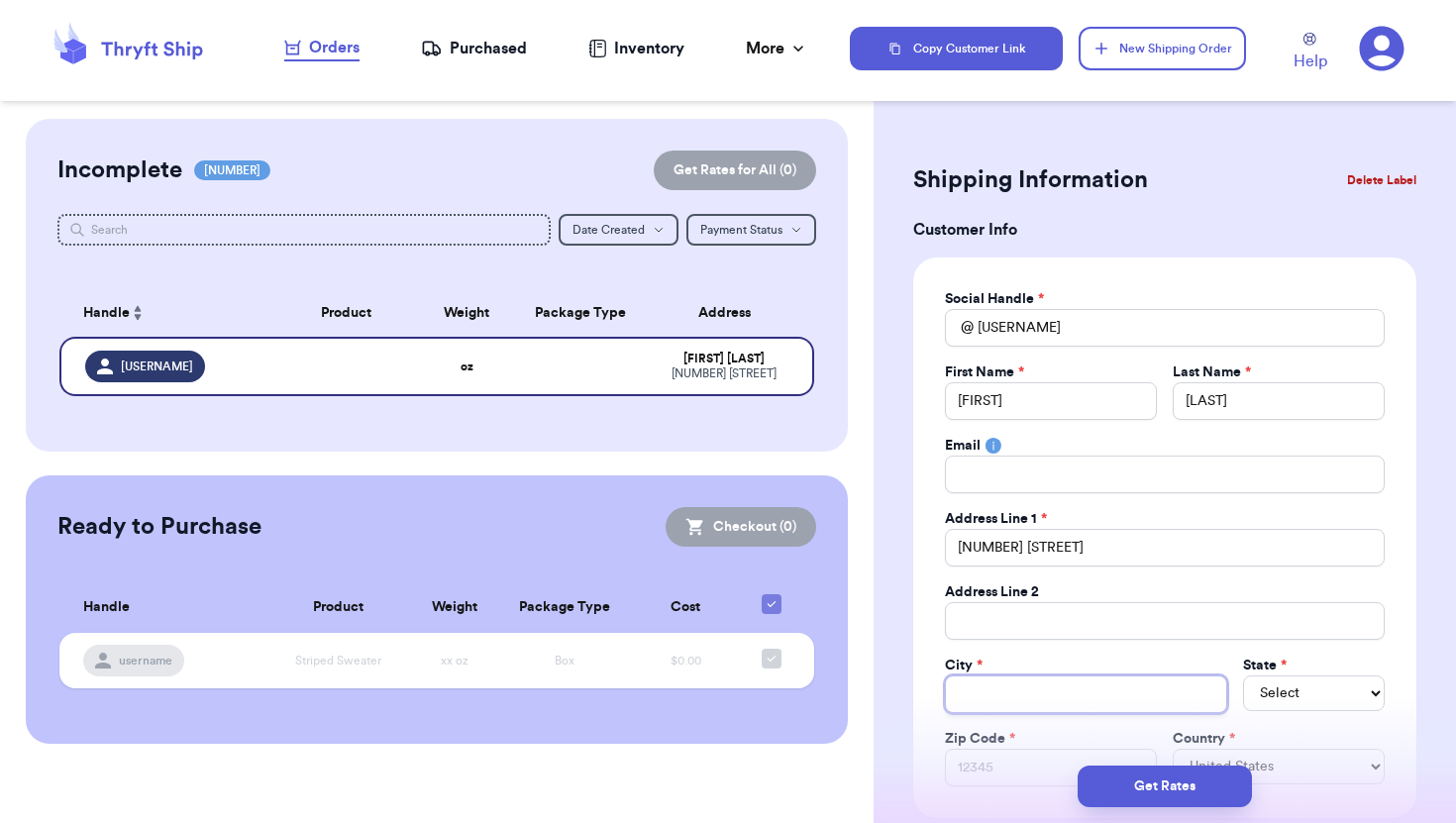 click on "Total Amount Paid" at bounding box center [1086, 694] 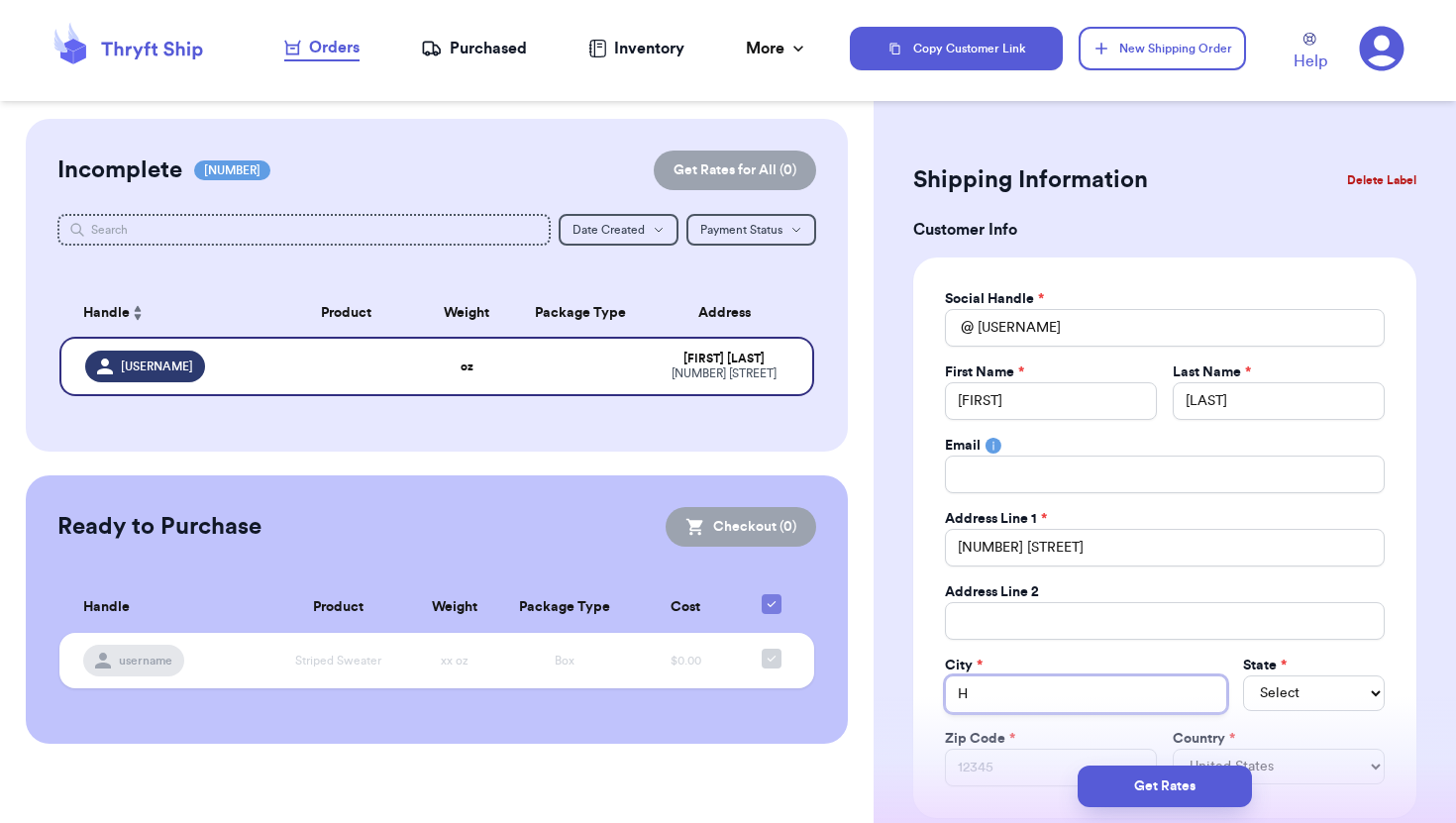 type on "[FIRST]" 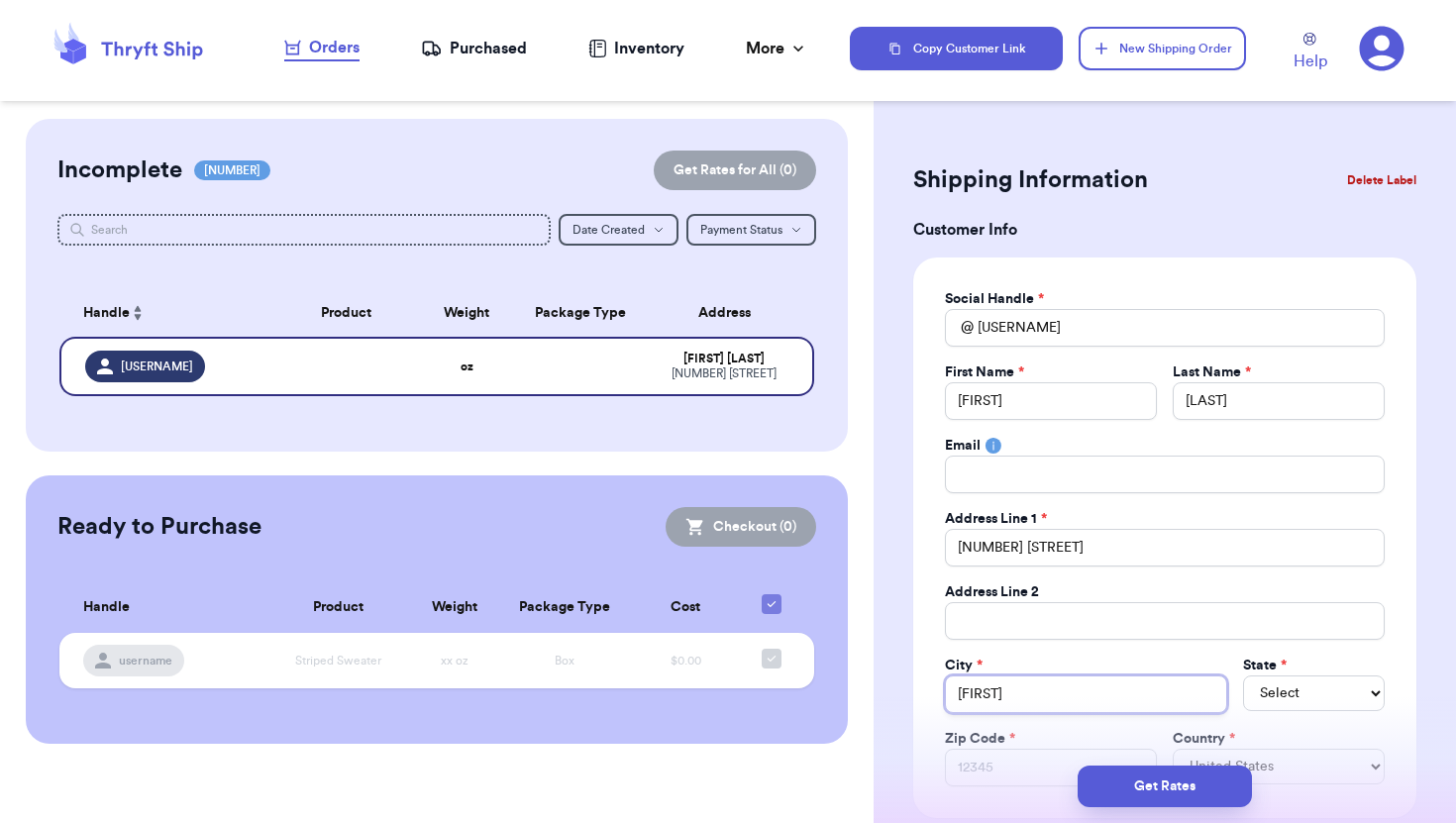 type on "[CITY]" 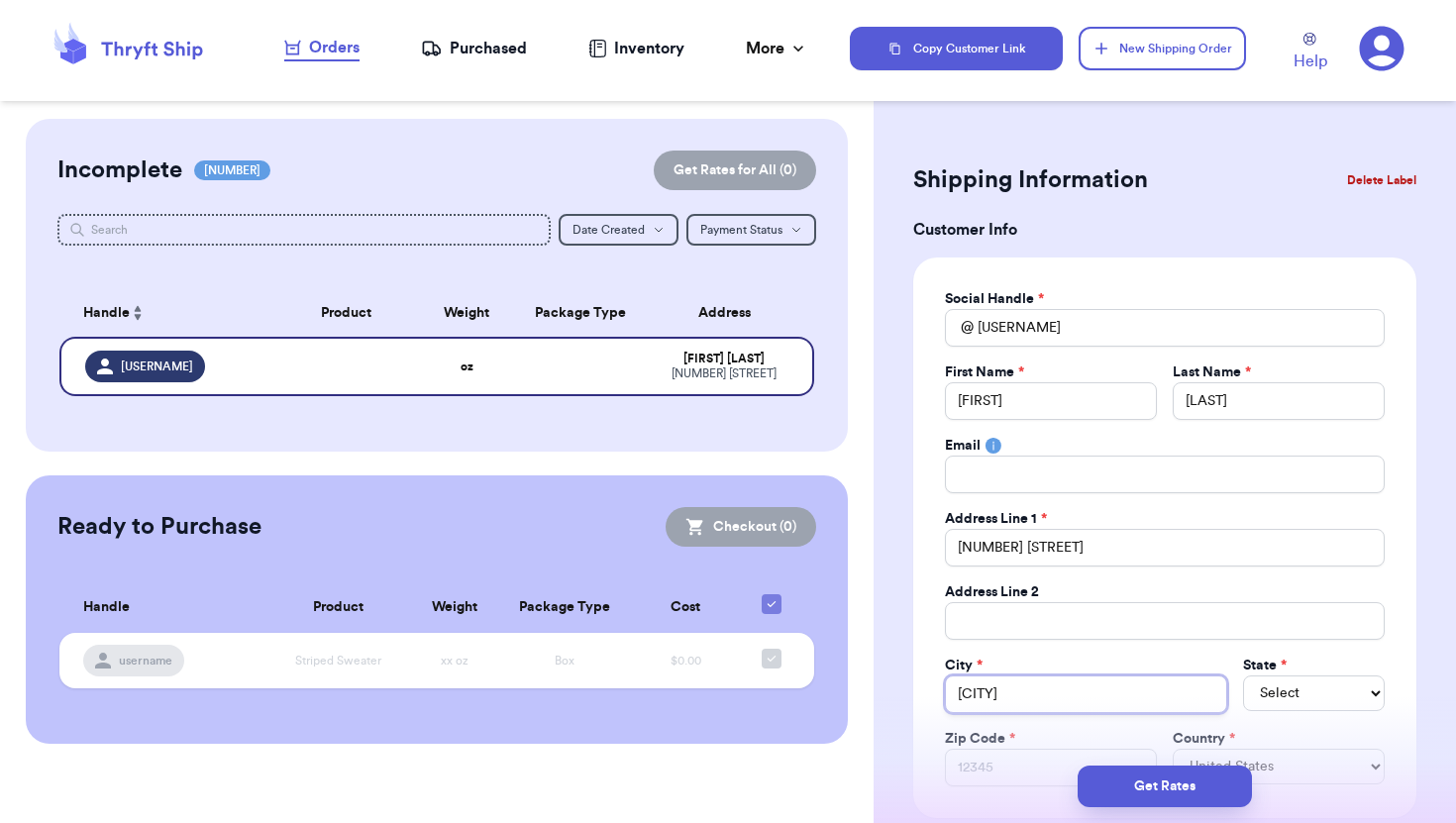 type on "[FIRST]" 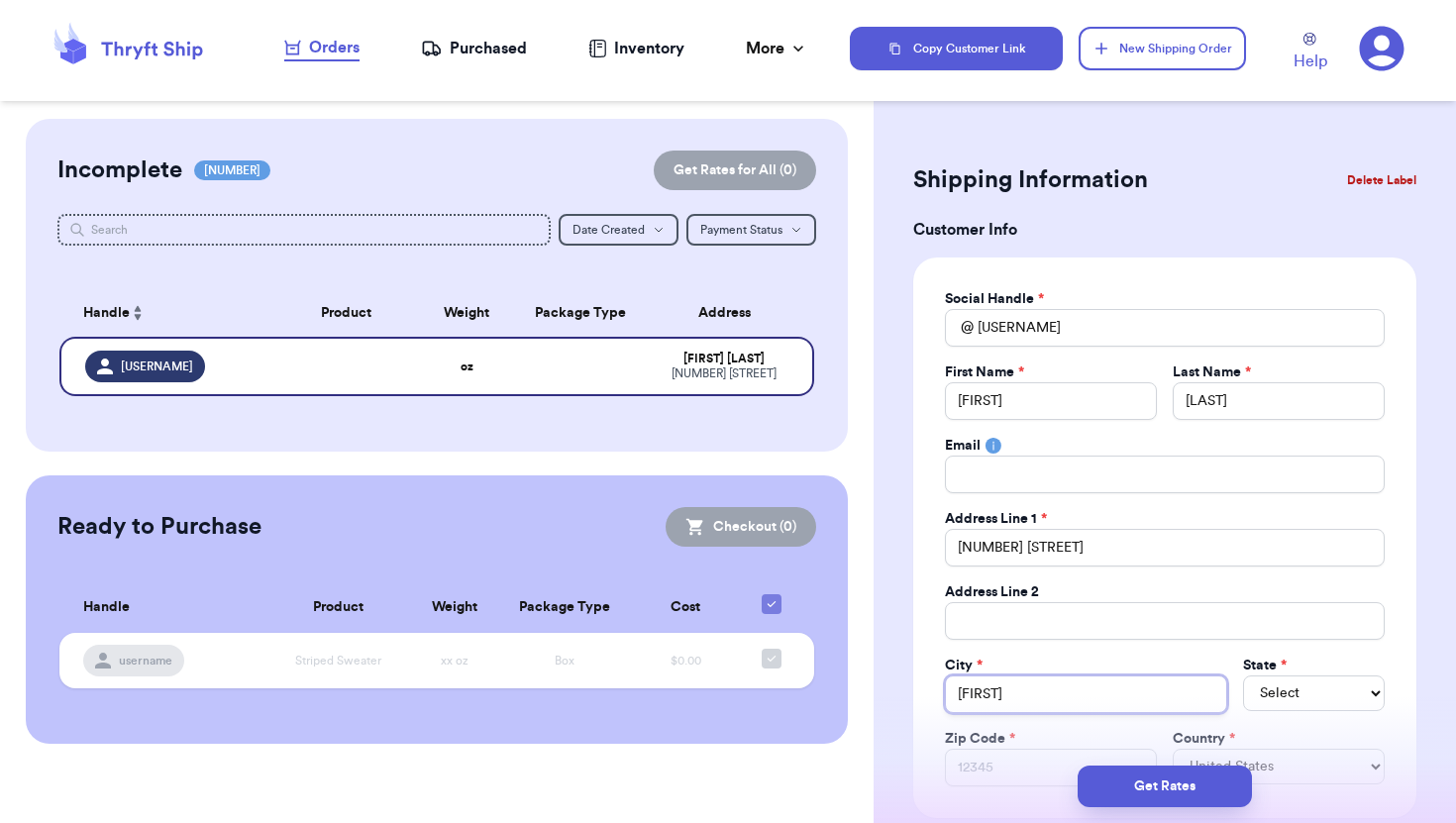 type on "[CITY]" 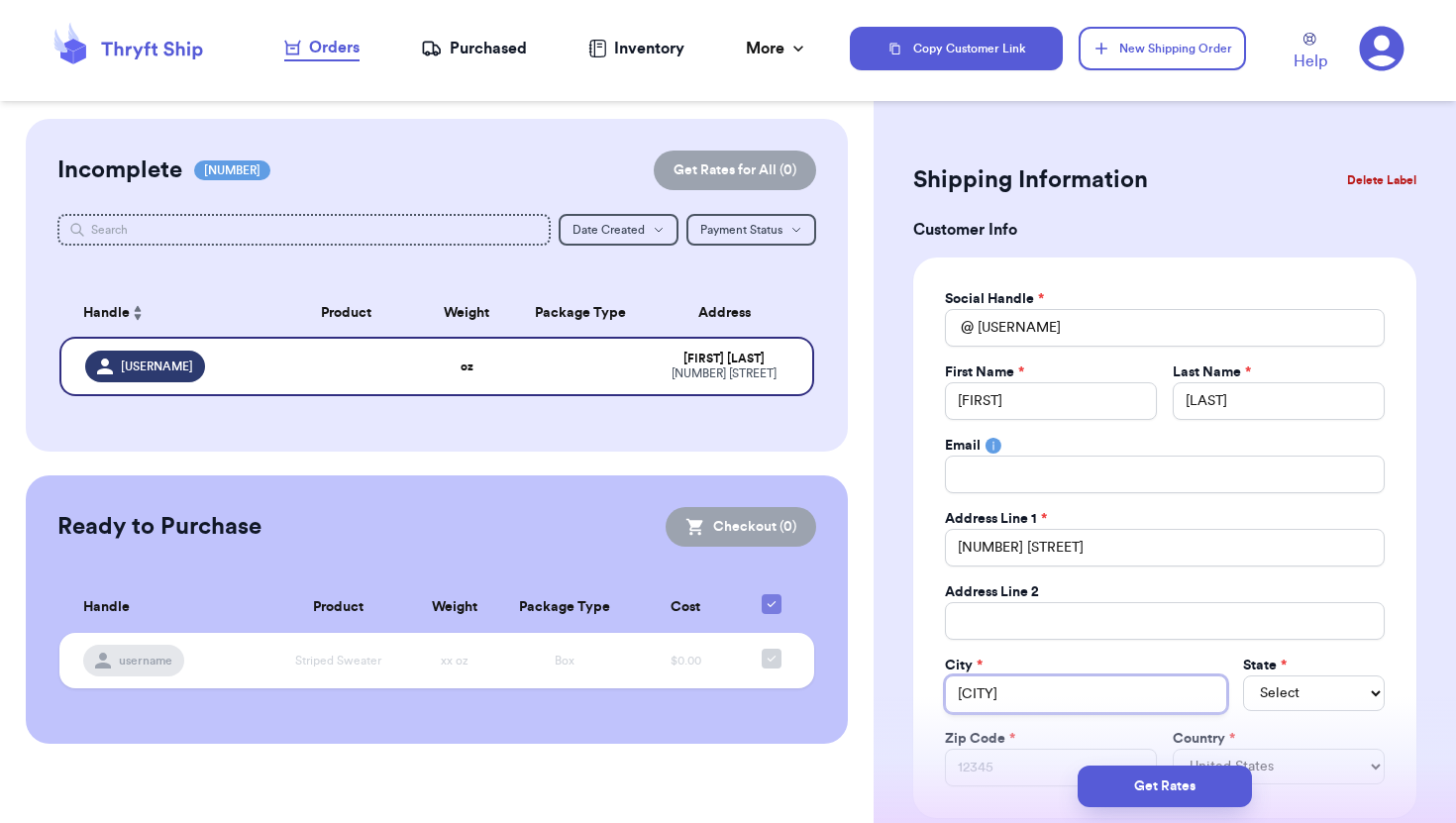 type on "[CITY]" 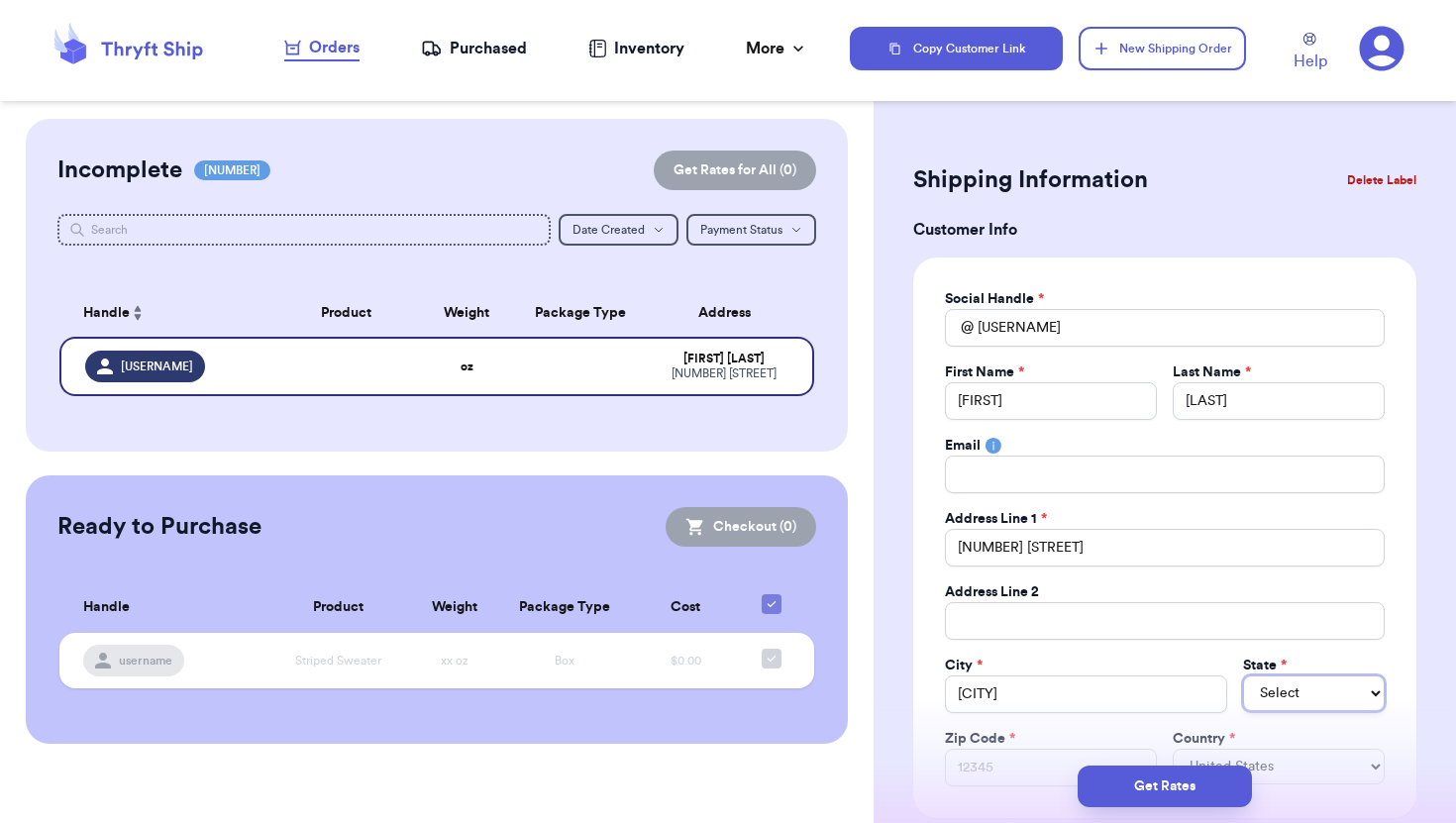 type 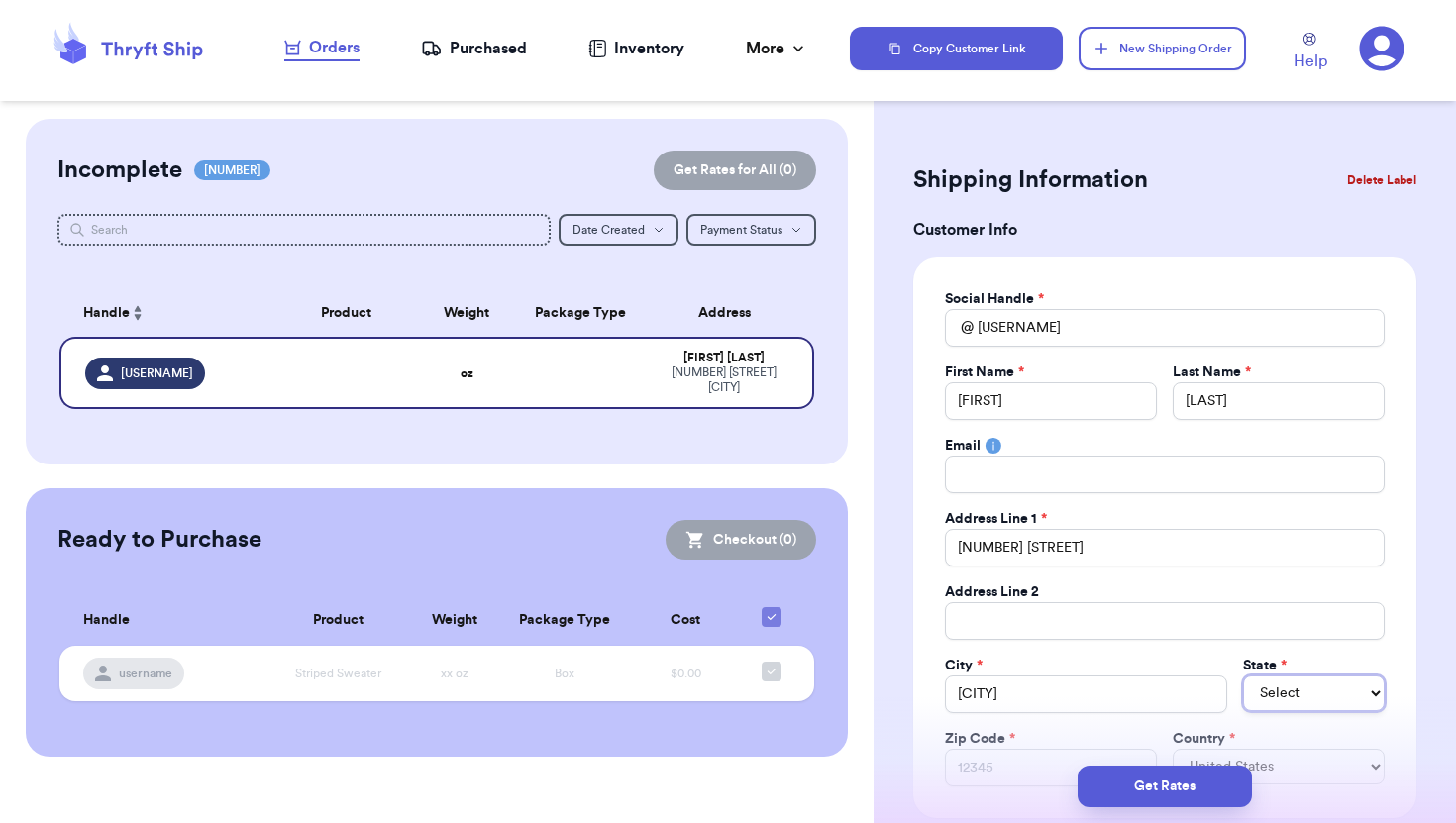 select on "ME" 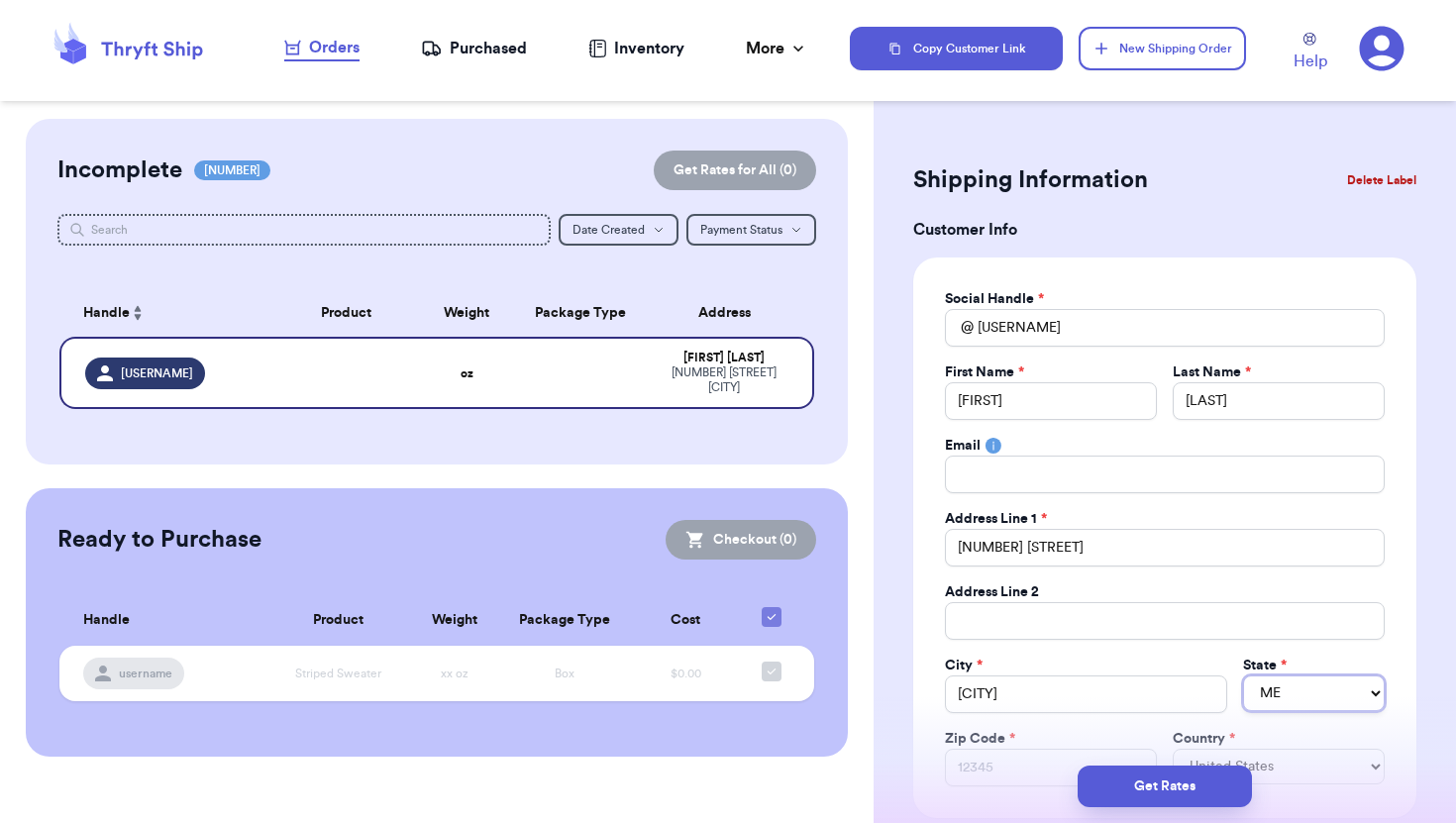type 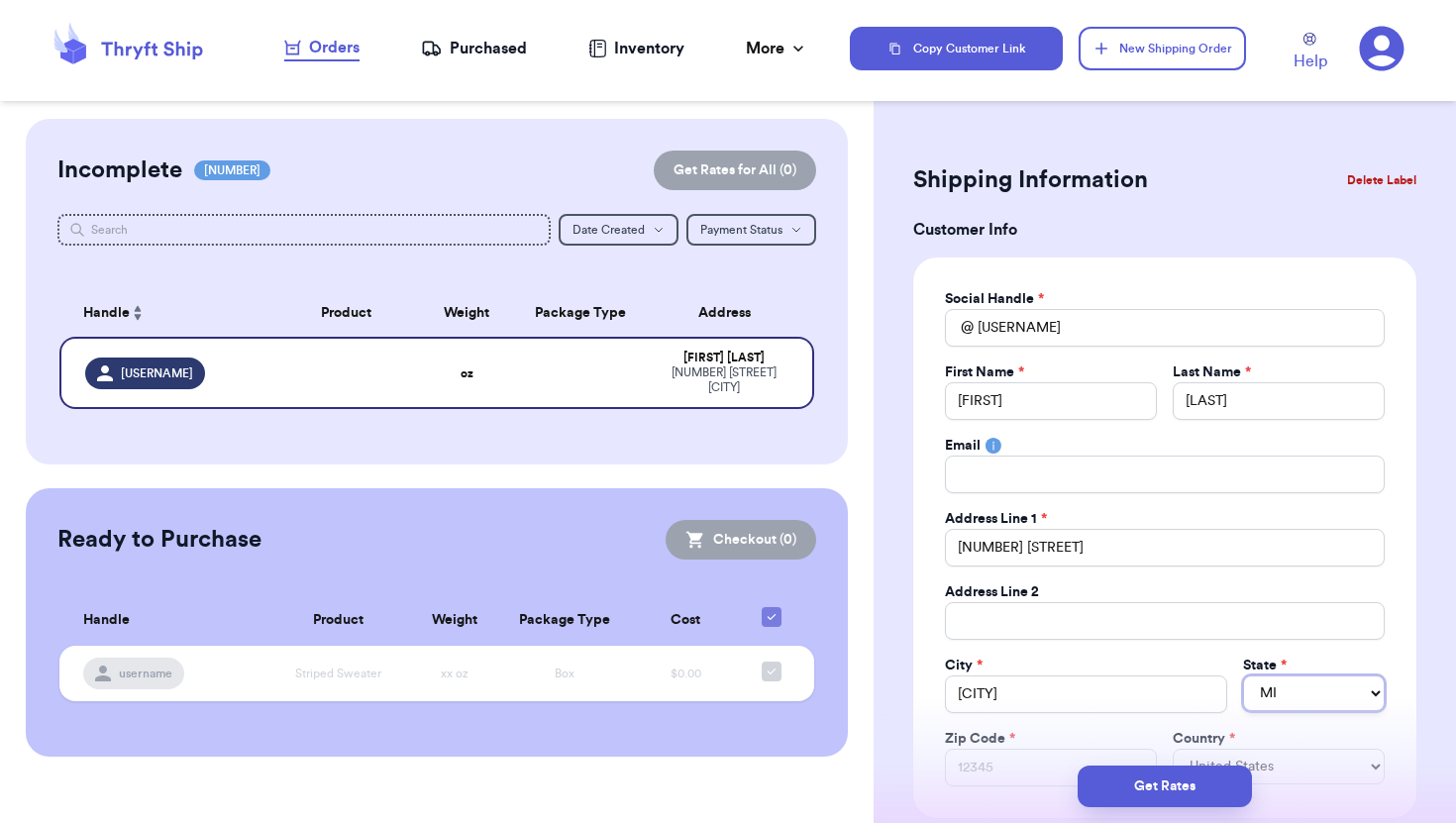 type 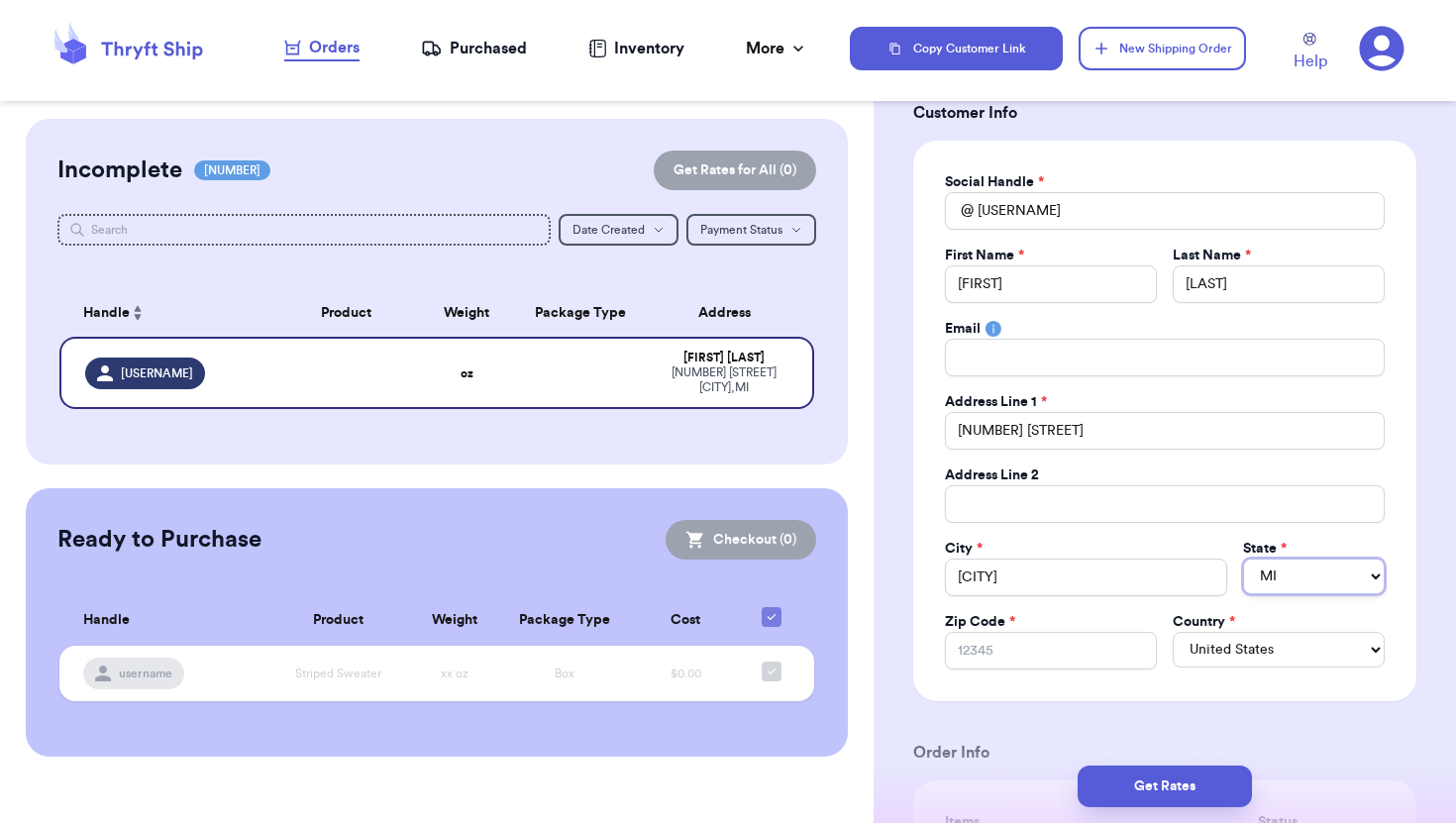 scroll, scrollTop: 125, scrollLeft: 0, axis: vertical 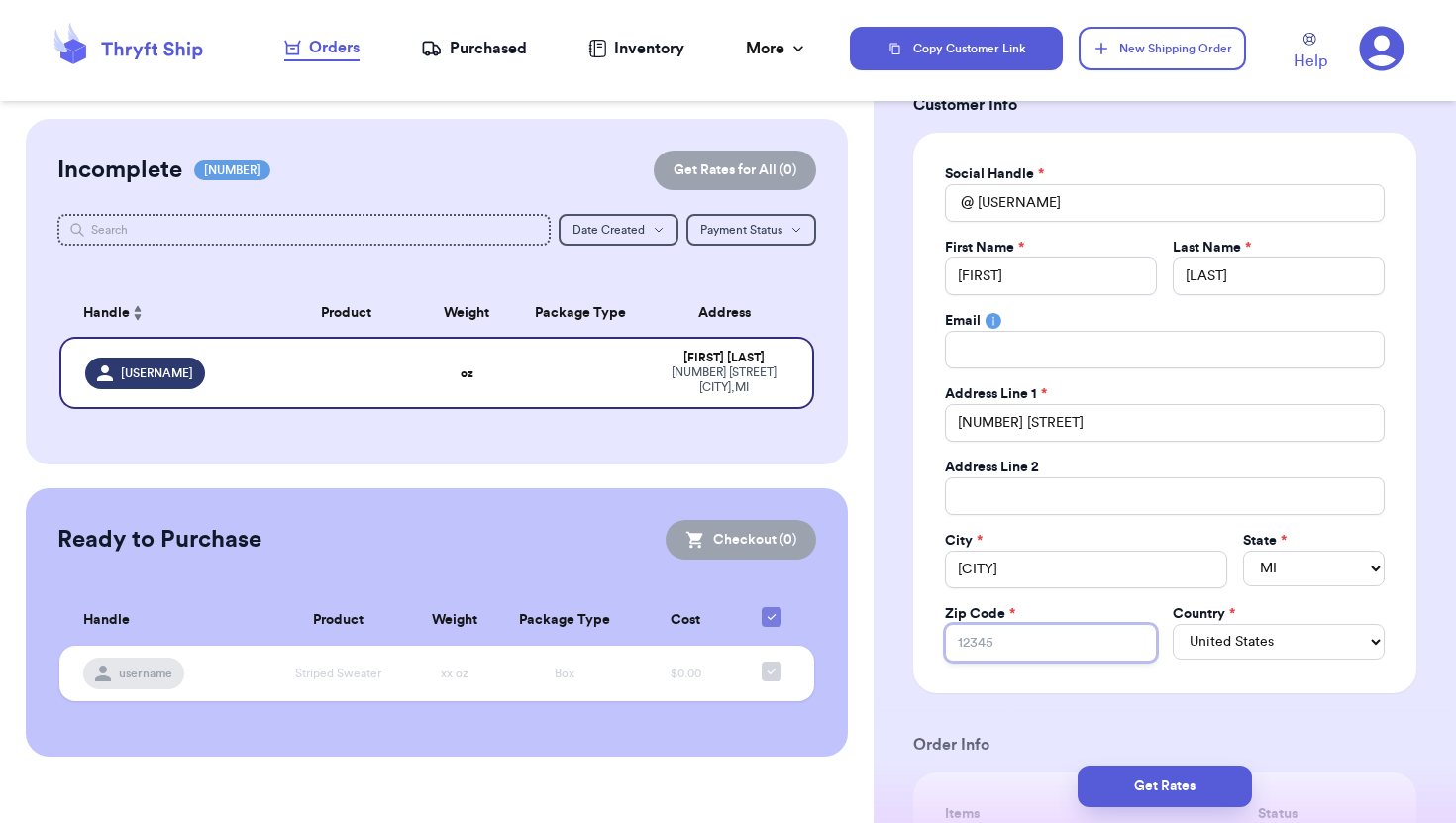 click on "Zip Code *" at bounding box center (1051, 643) 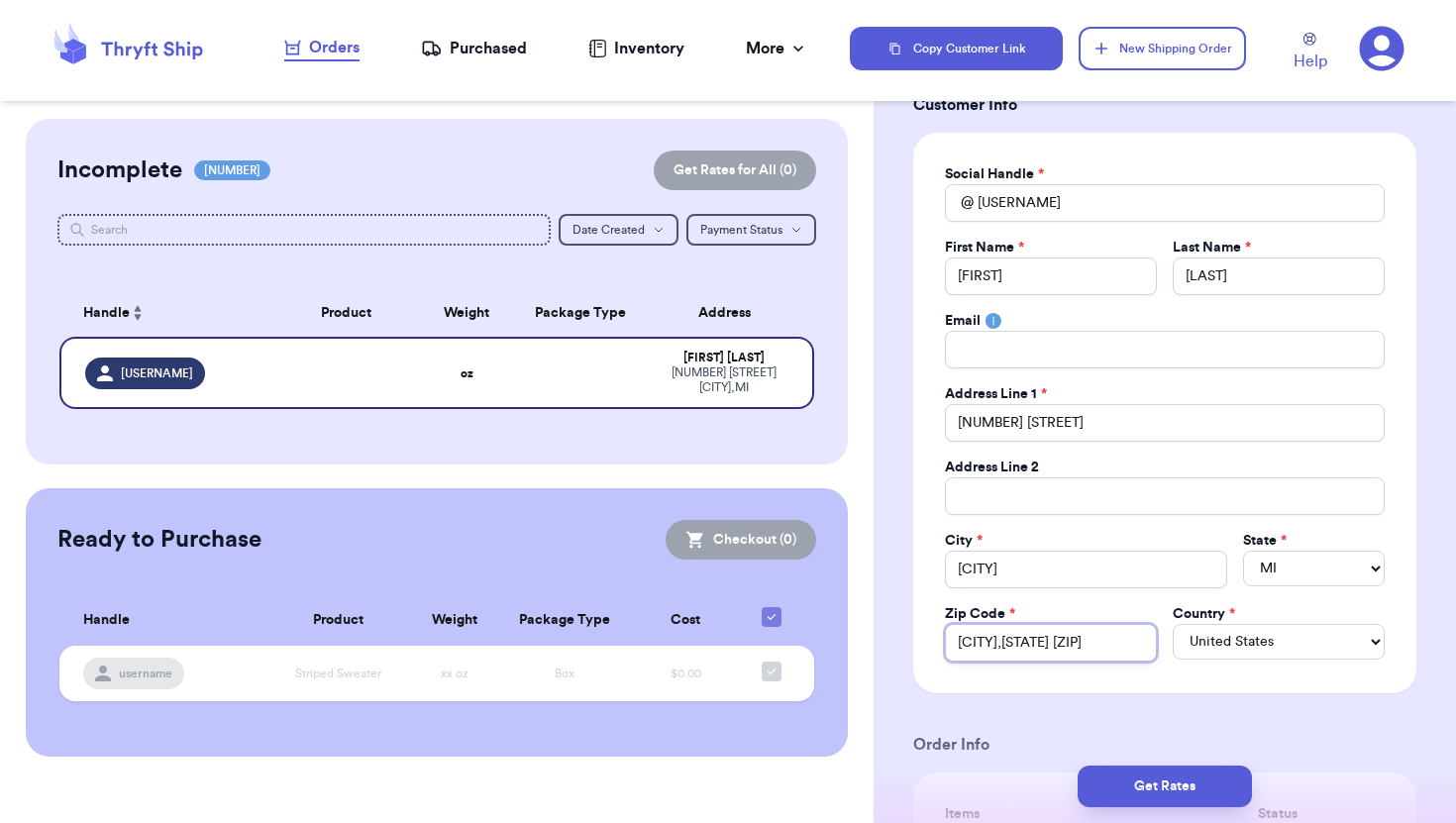 drag, startPoint x: 1035, startPoint y: 647, endPoint x: 955, endPoint y: 644, distance: 80.05623 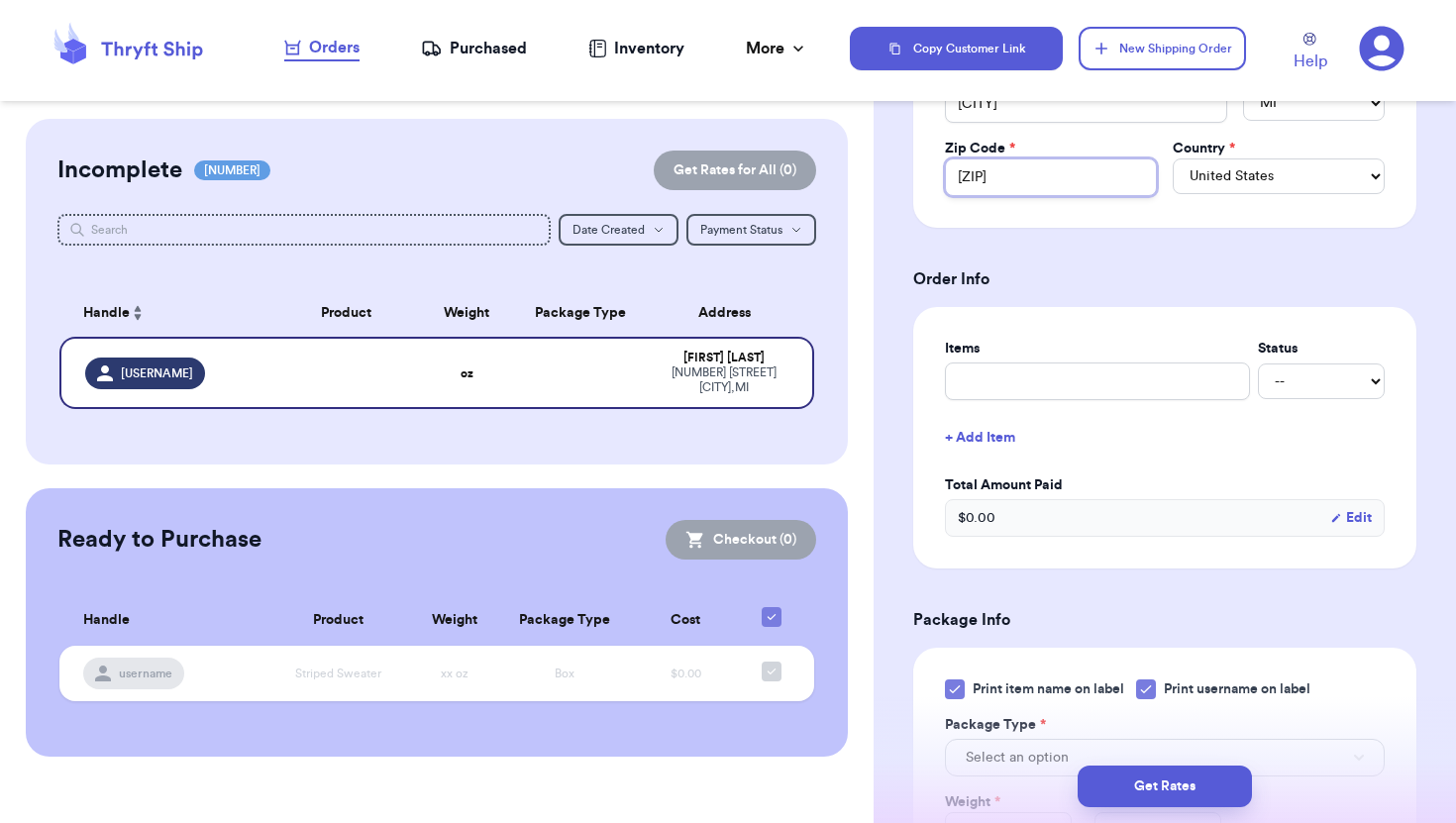 scroll, scrollTop: 597, scrollLeft: 0, axis: vertical 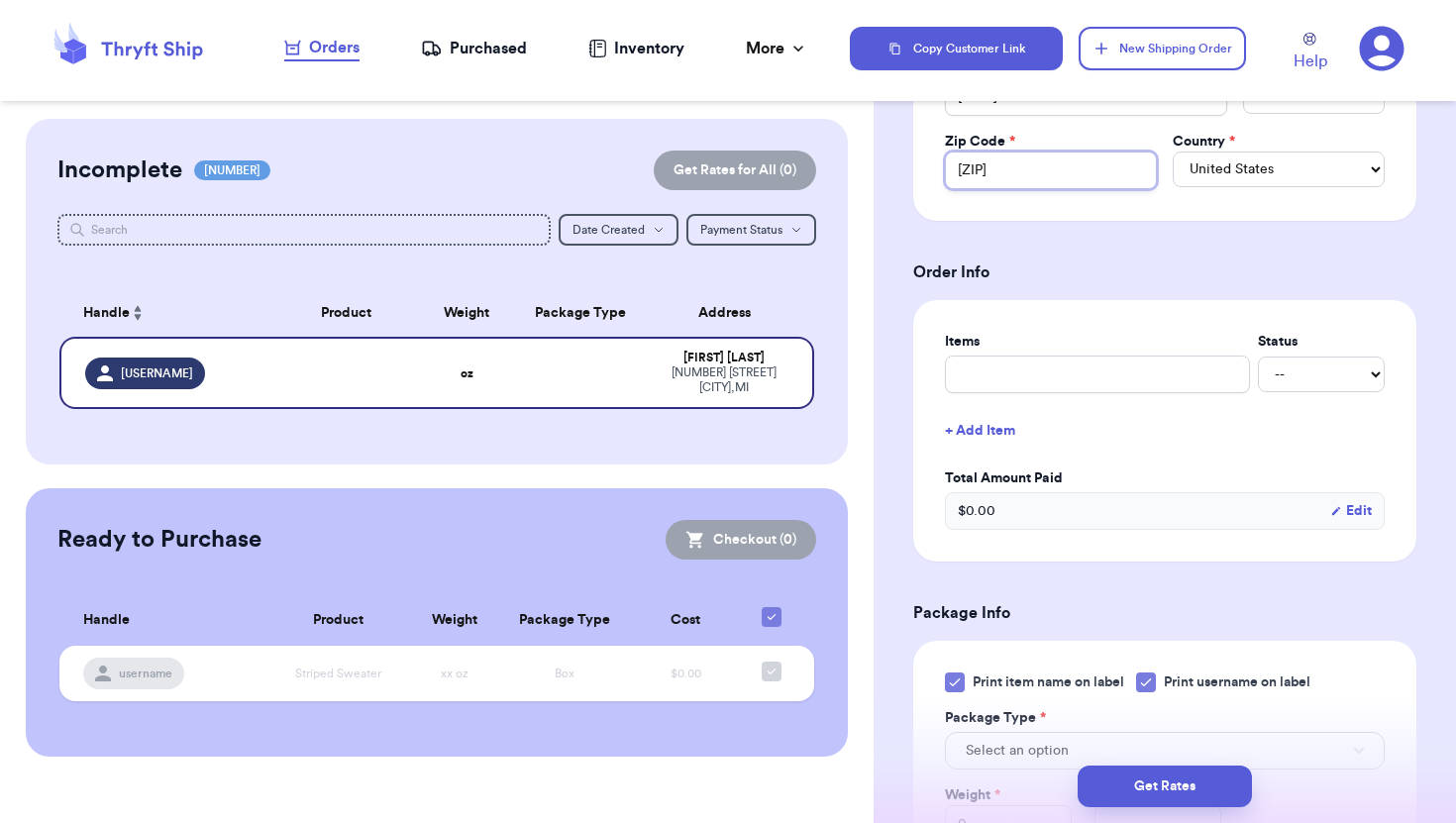 type 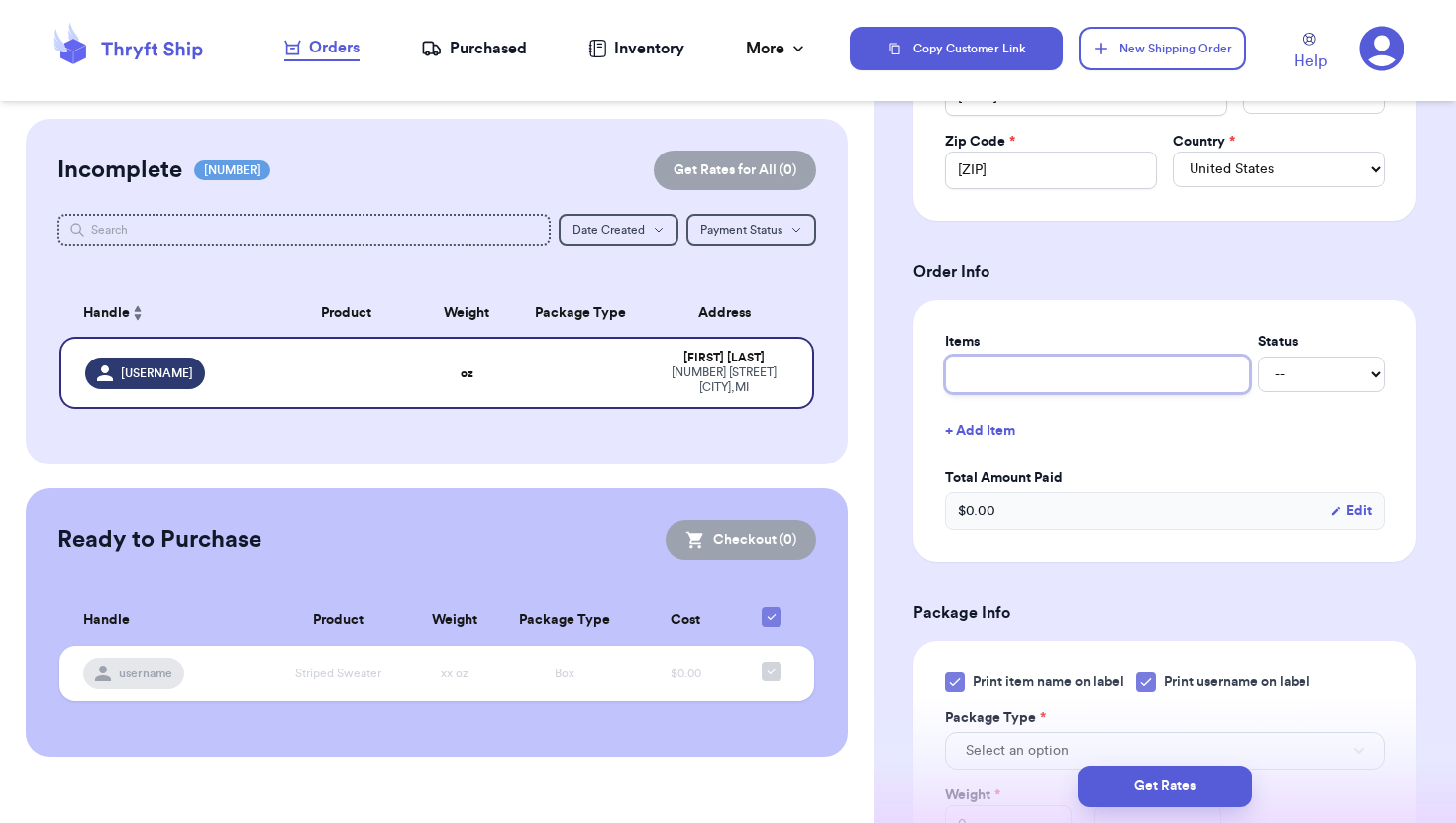 type 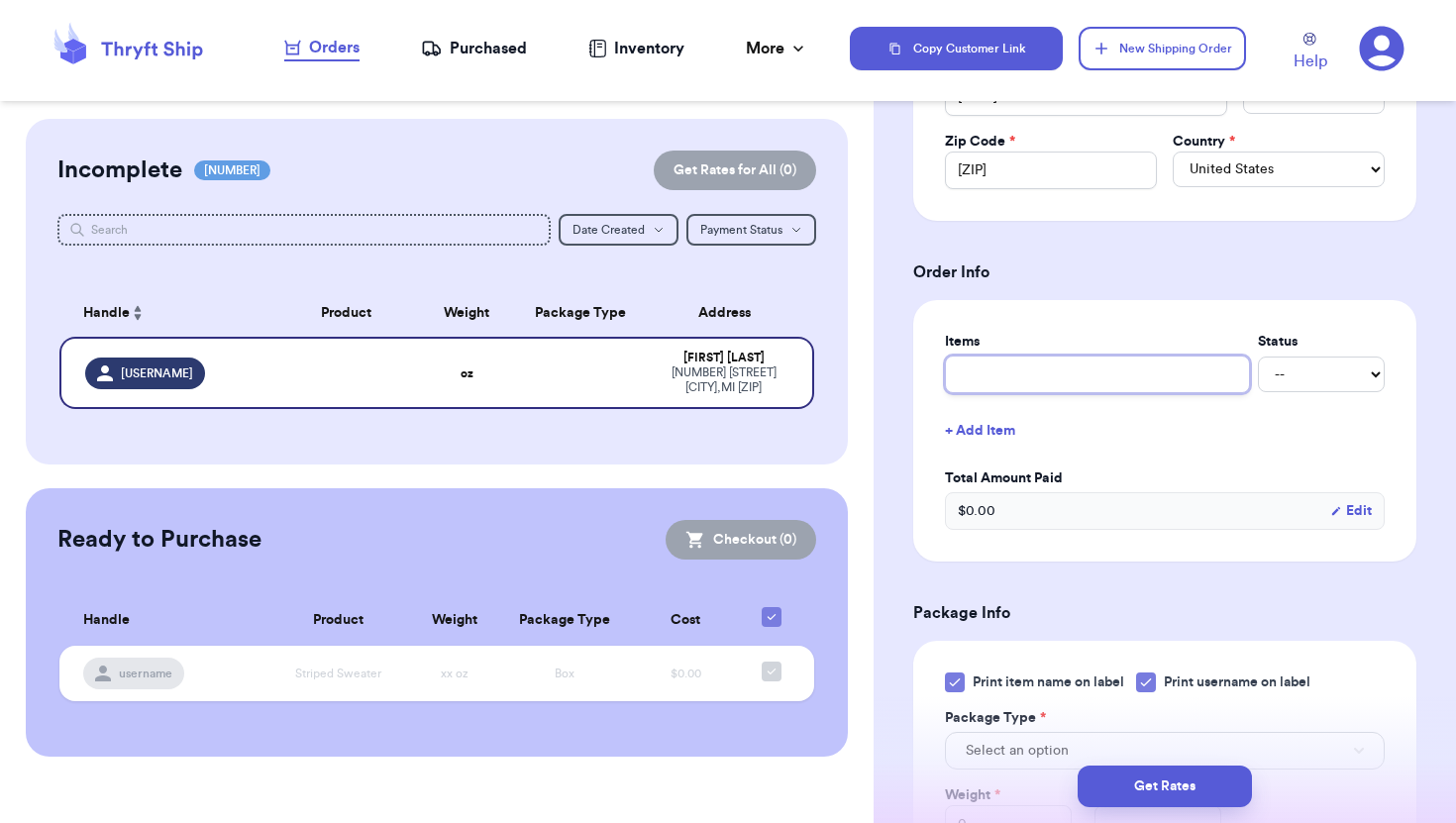 type on "C" 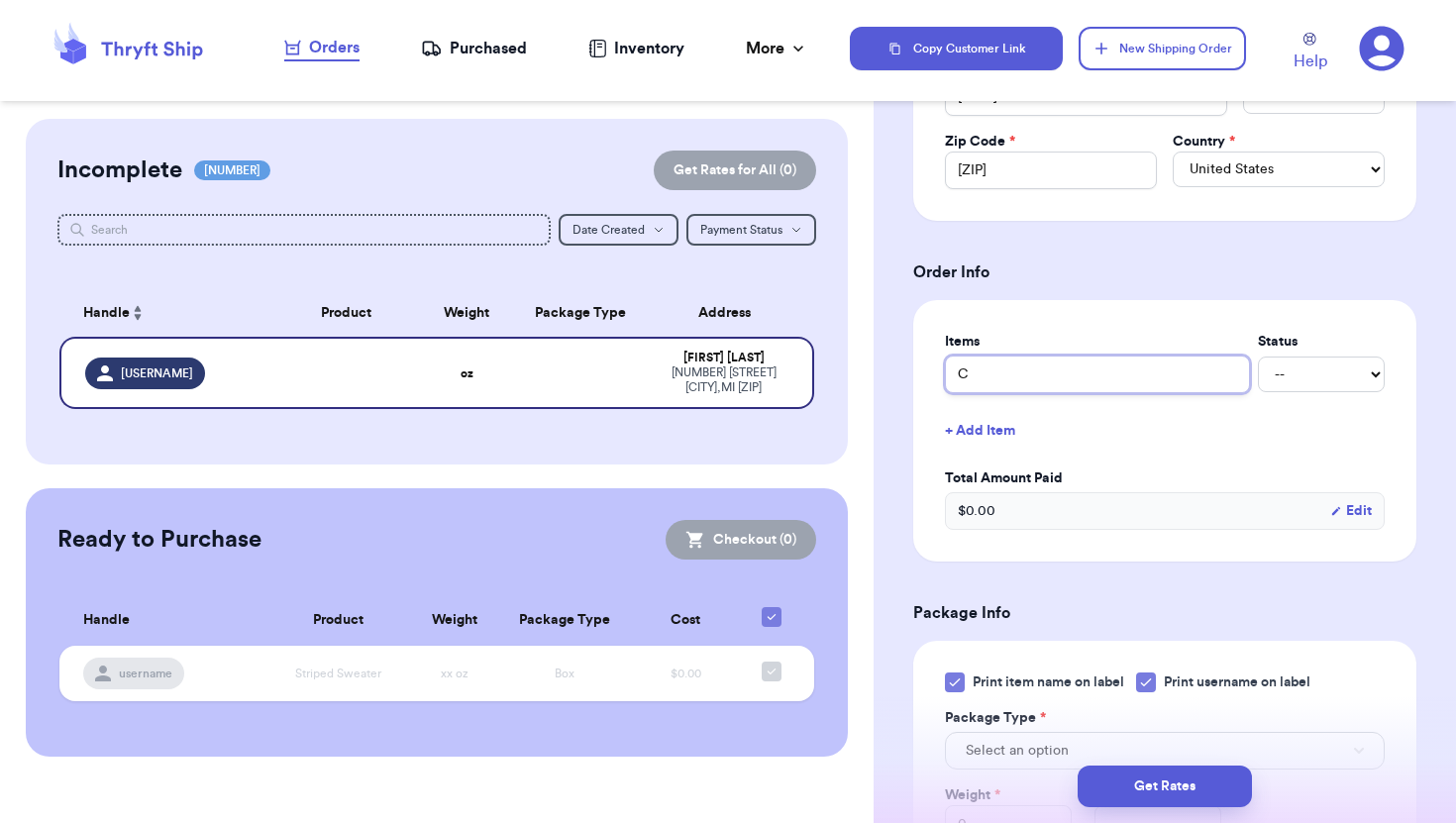 type 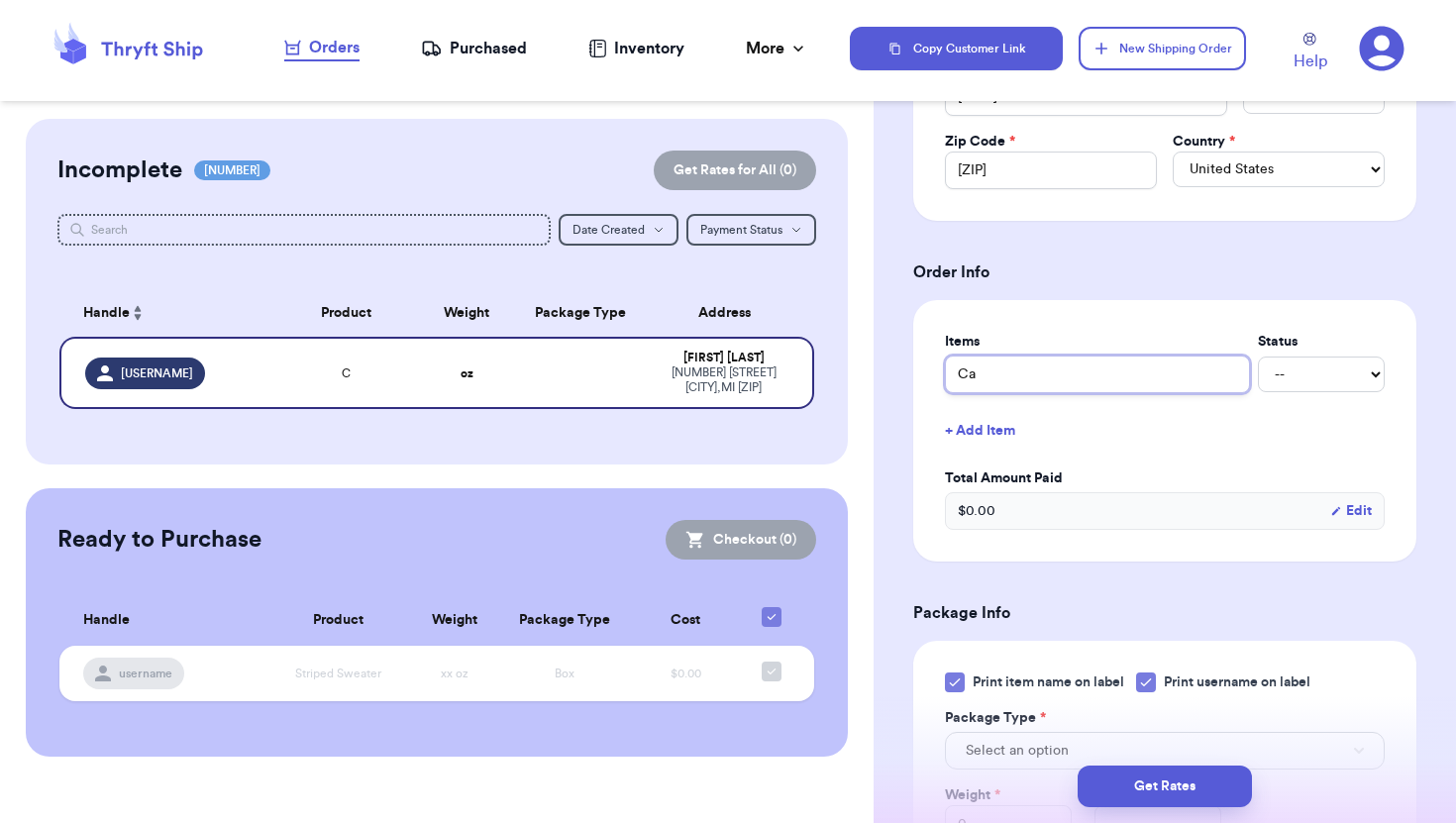 type 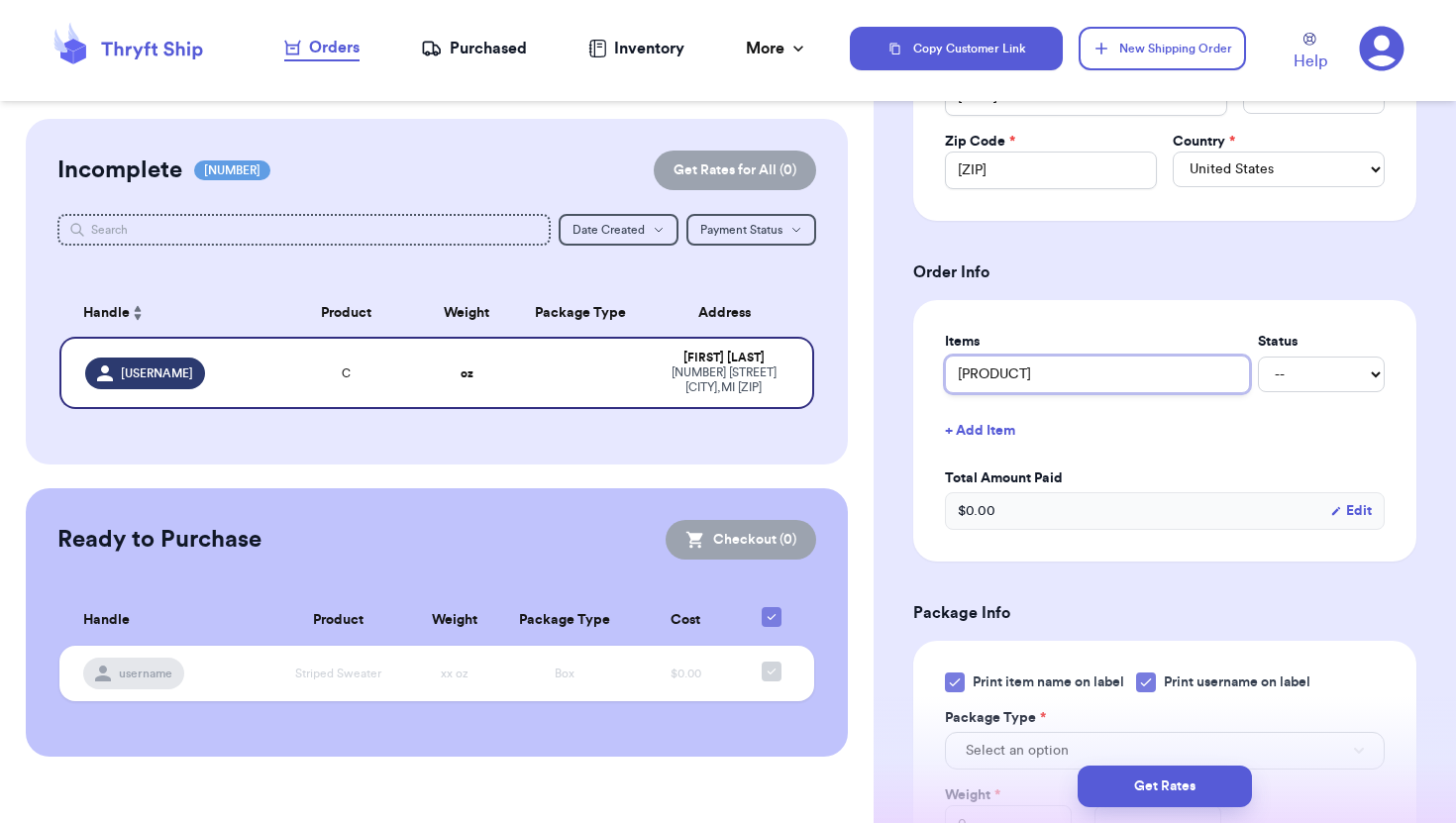 type 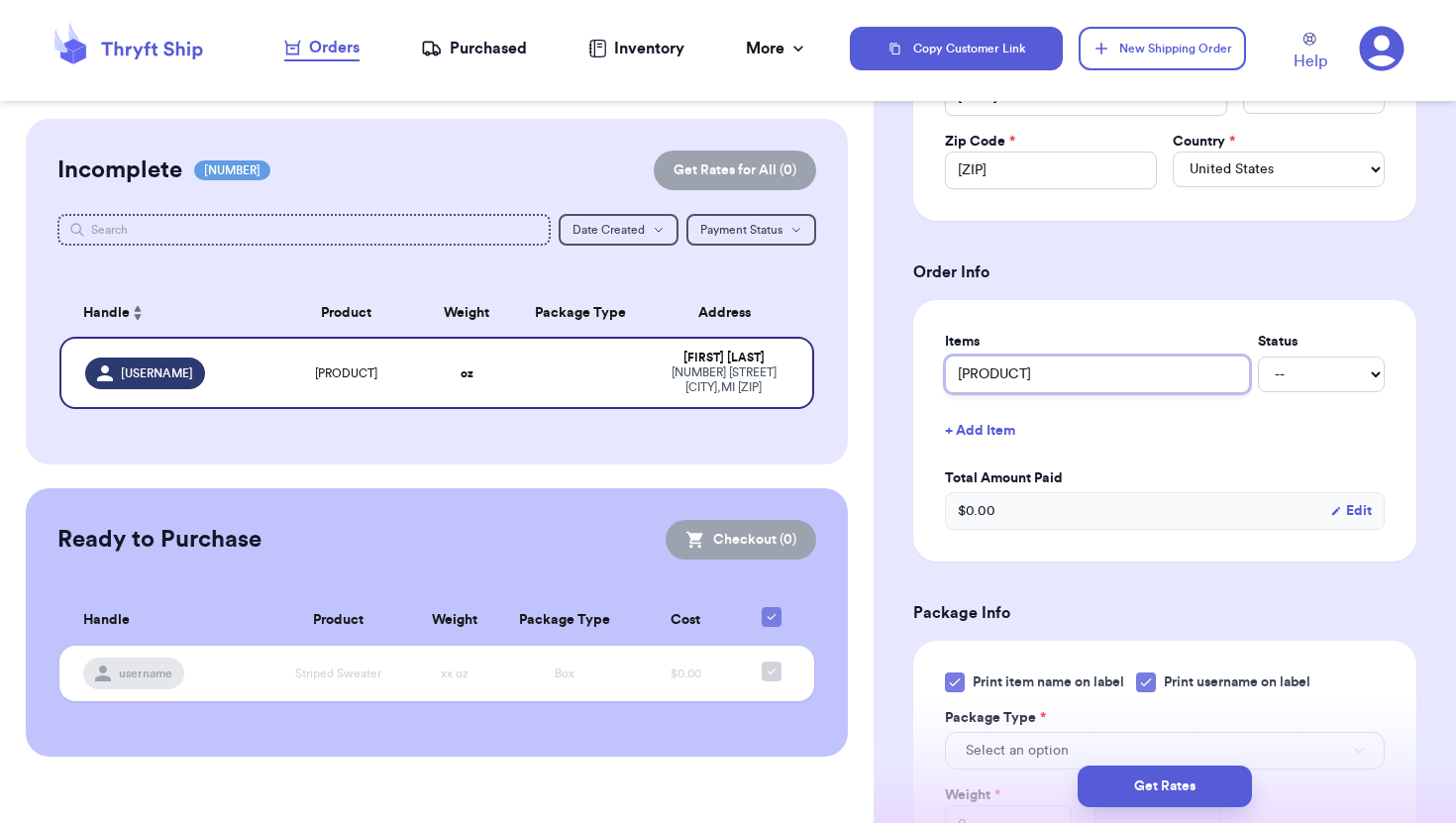 type on "[PRODUCT]" 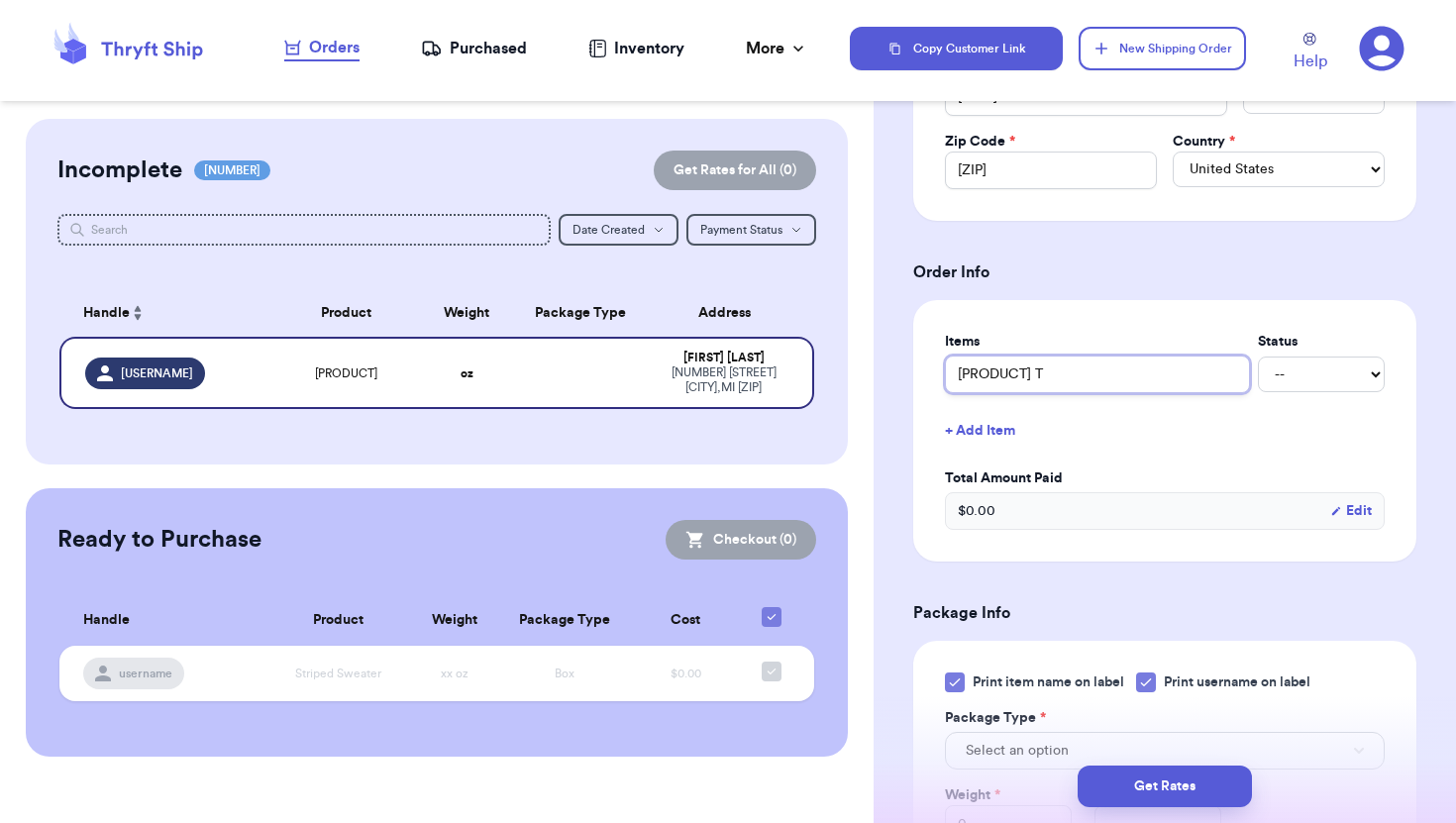 type 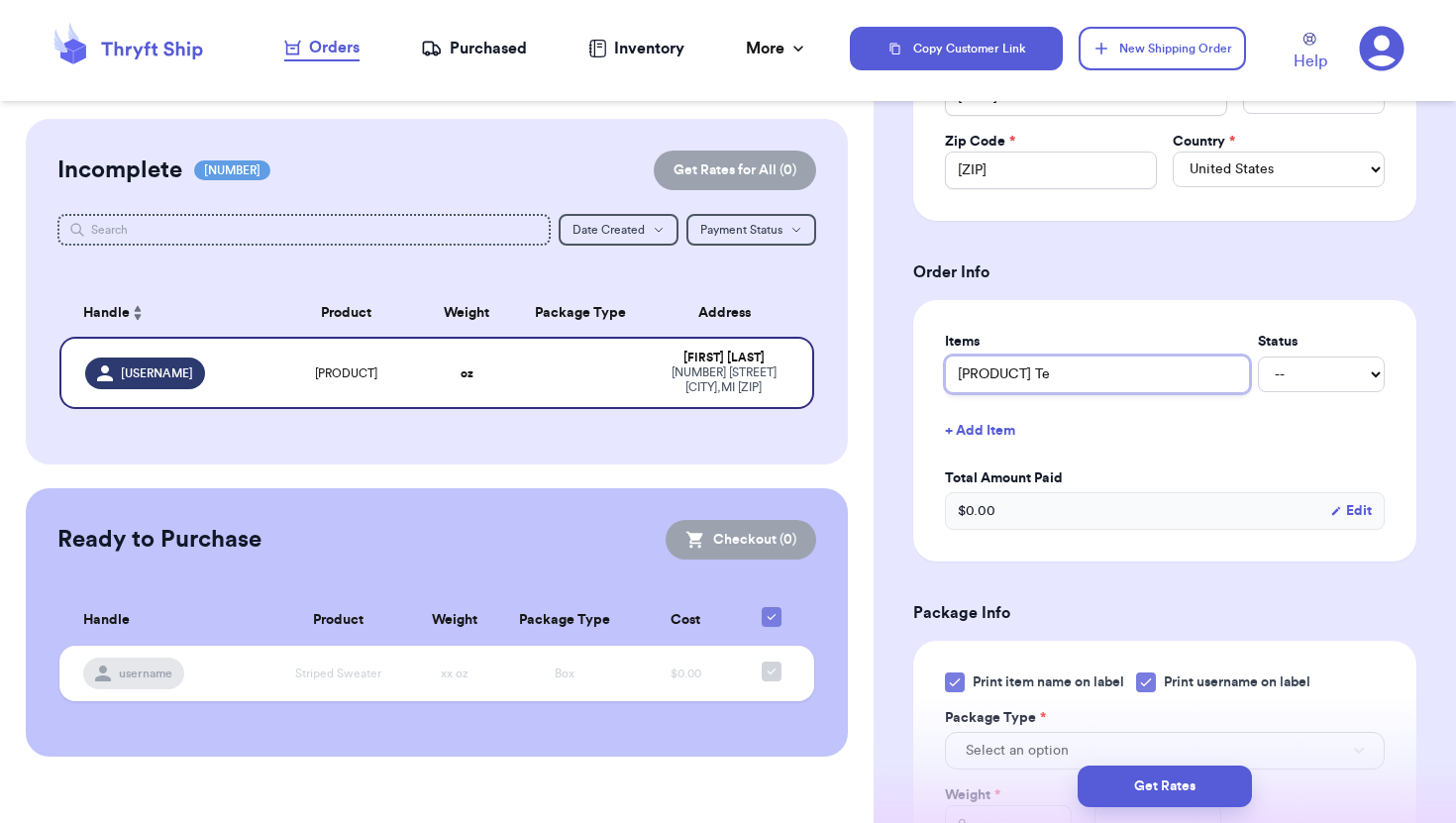 type 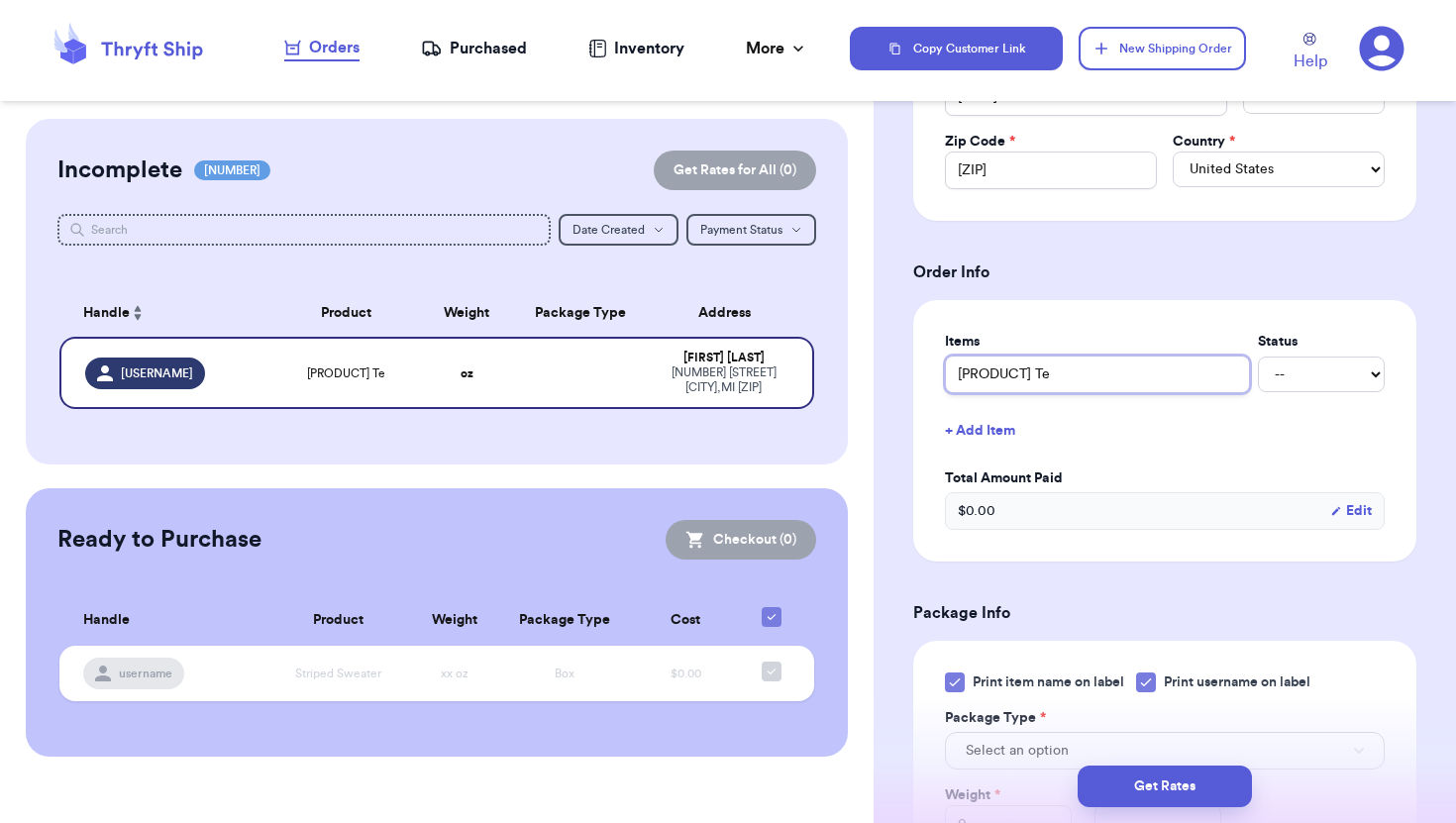 type on "[PRODUCT] Tee" 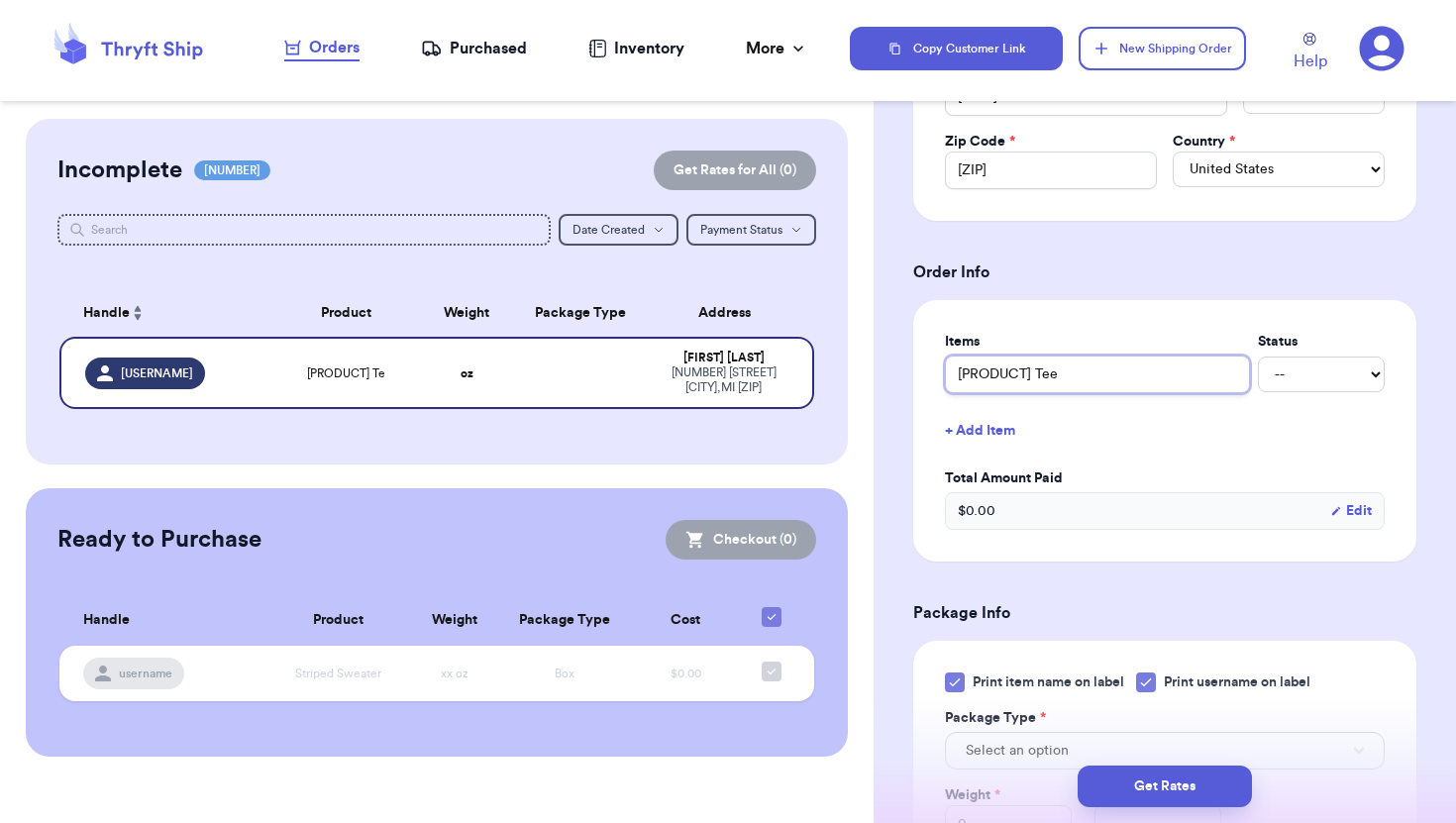type 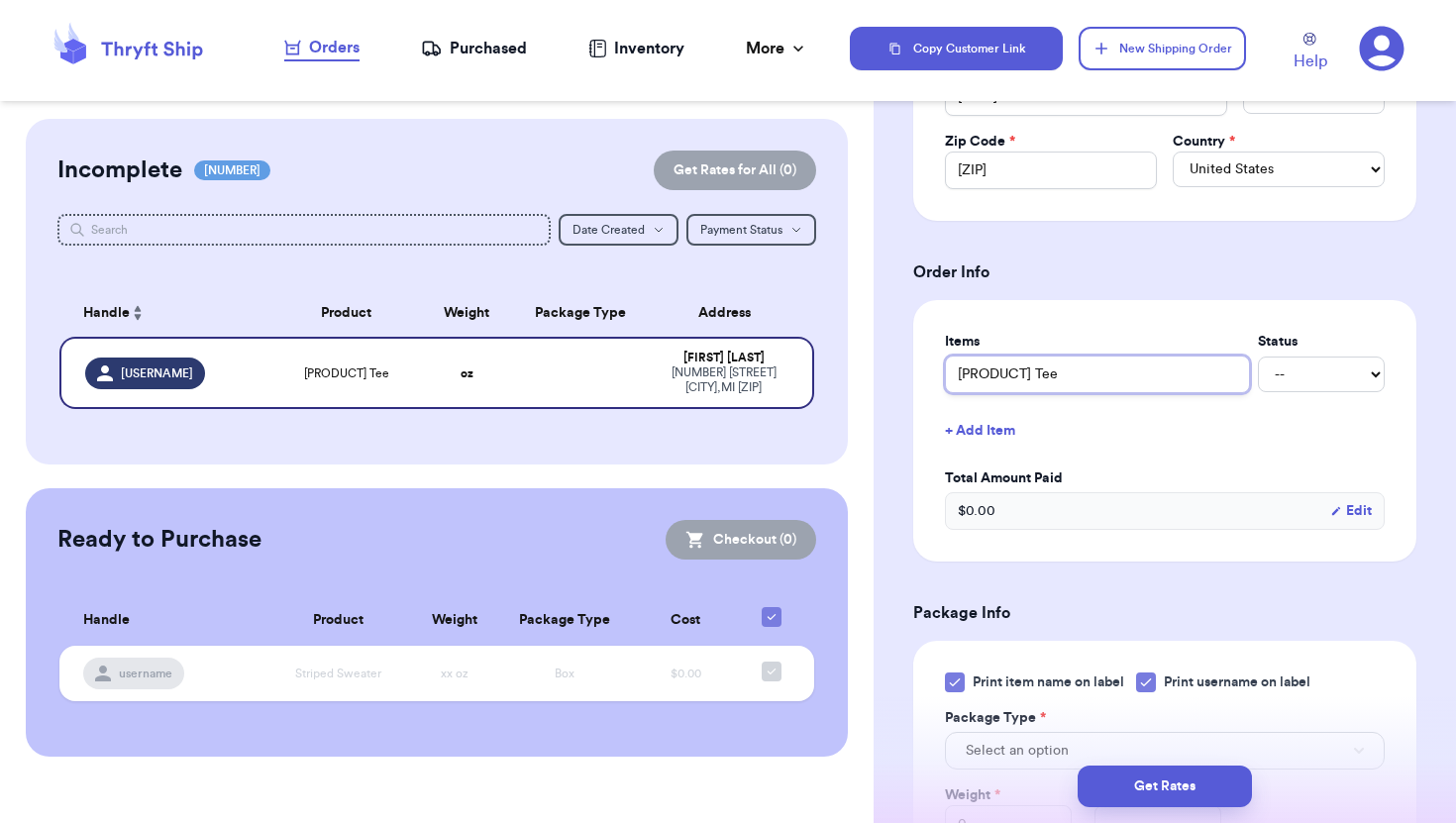 type on "[PRODUCT] Tee" 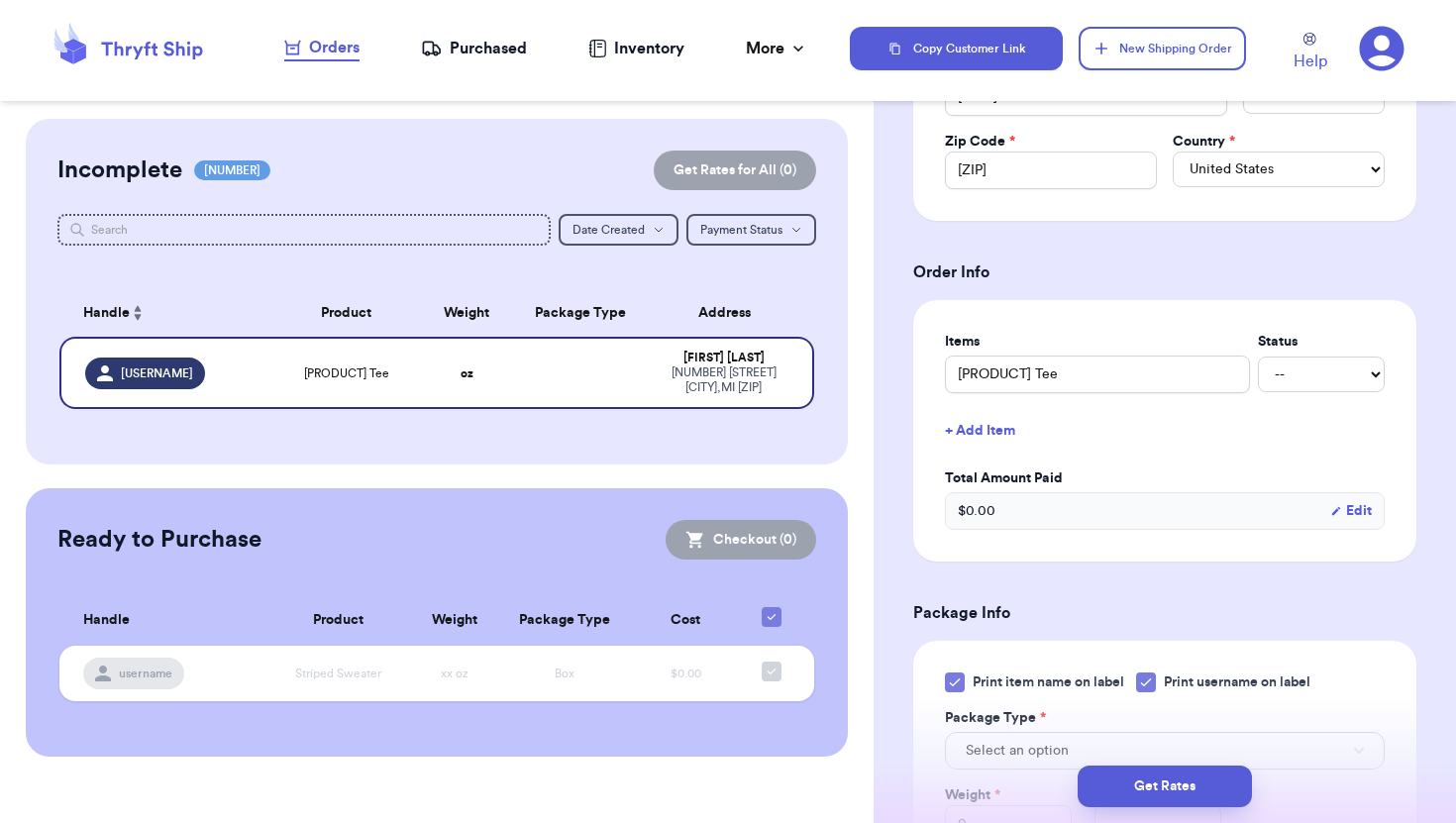 type 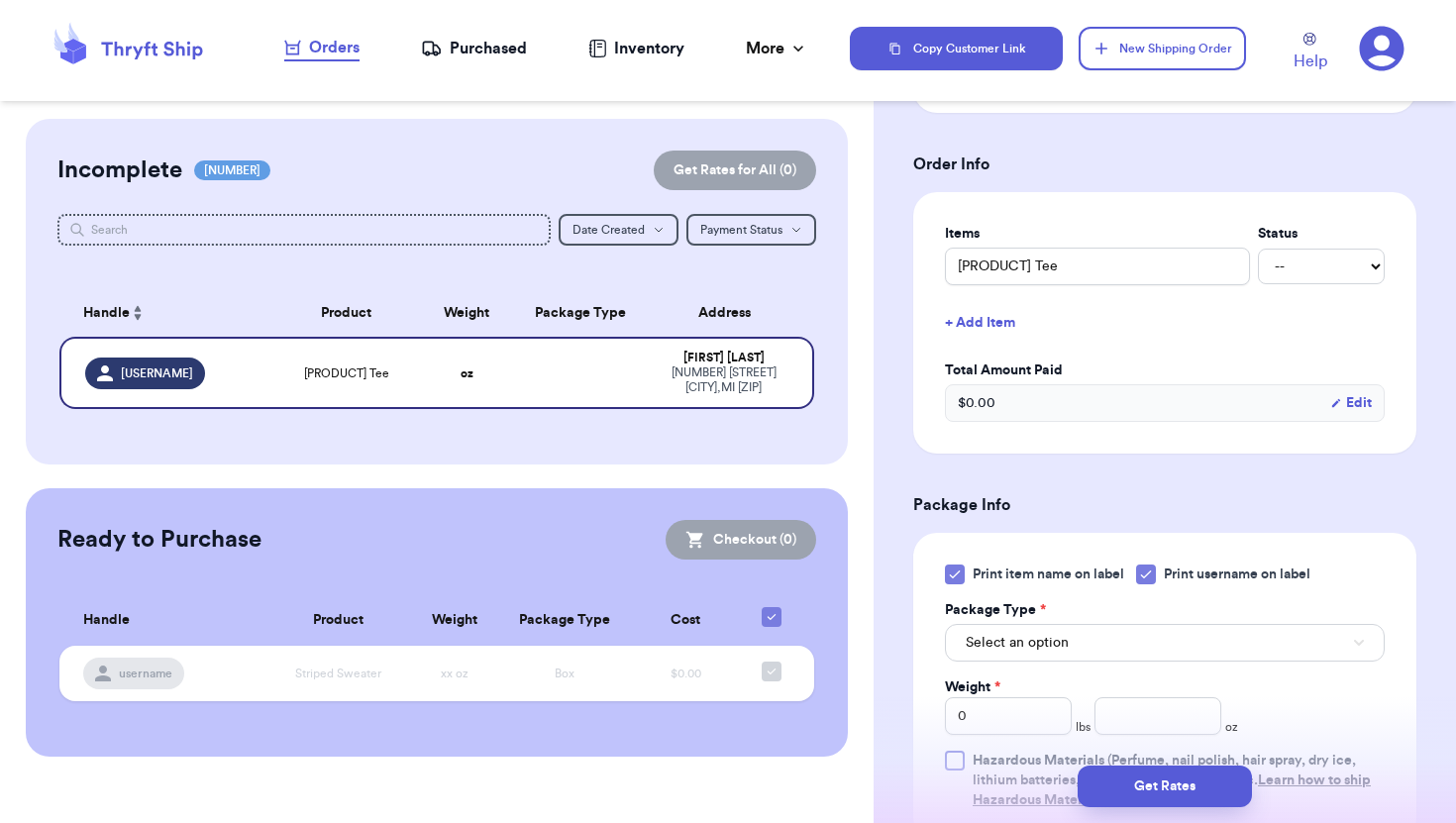 scroll, scrollTop: 711, scrollLeft: 0, axis: vertical 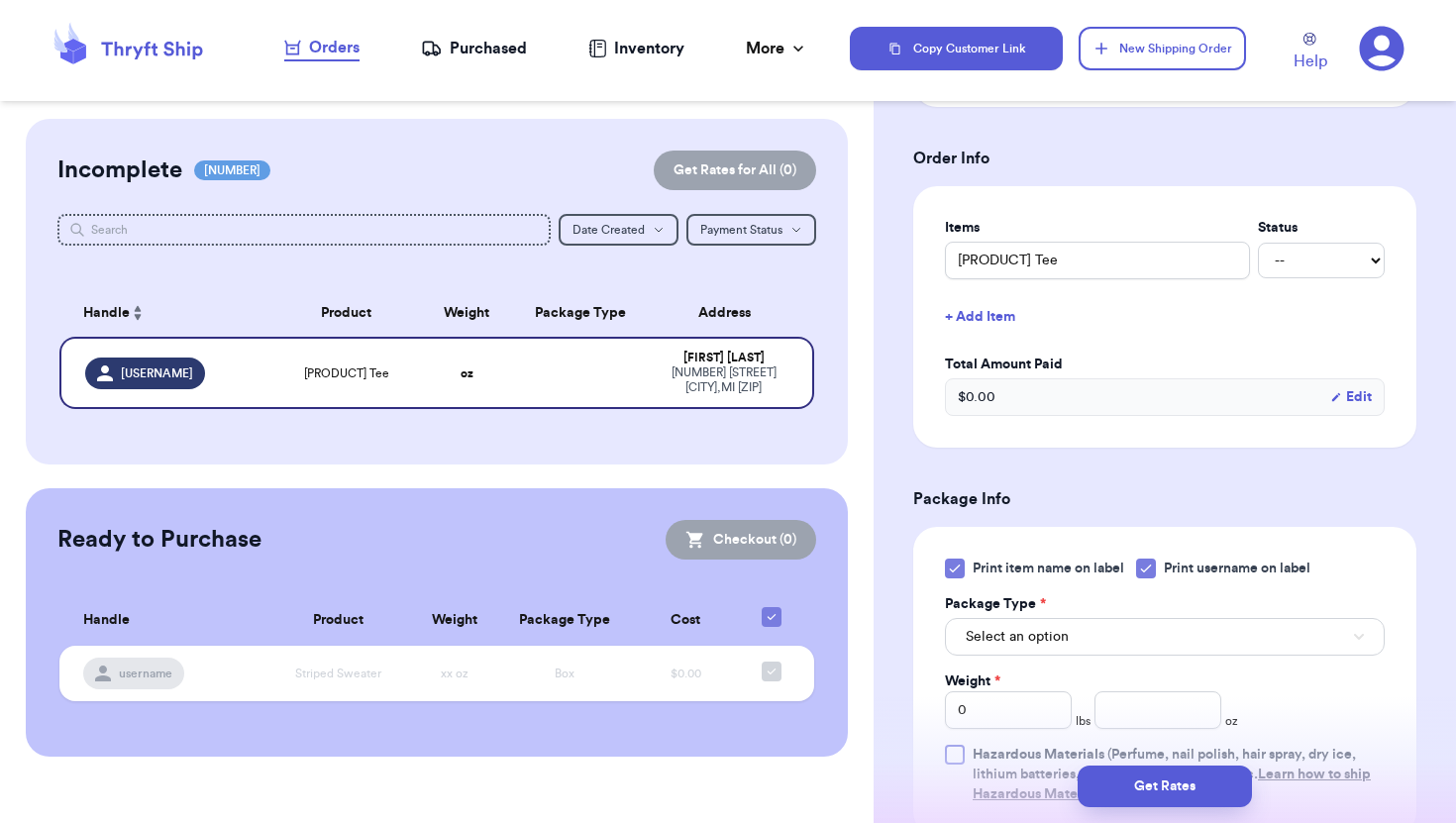 click on "Edit" at bounding box center (1351, 397) 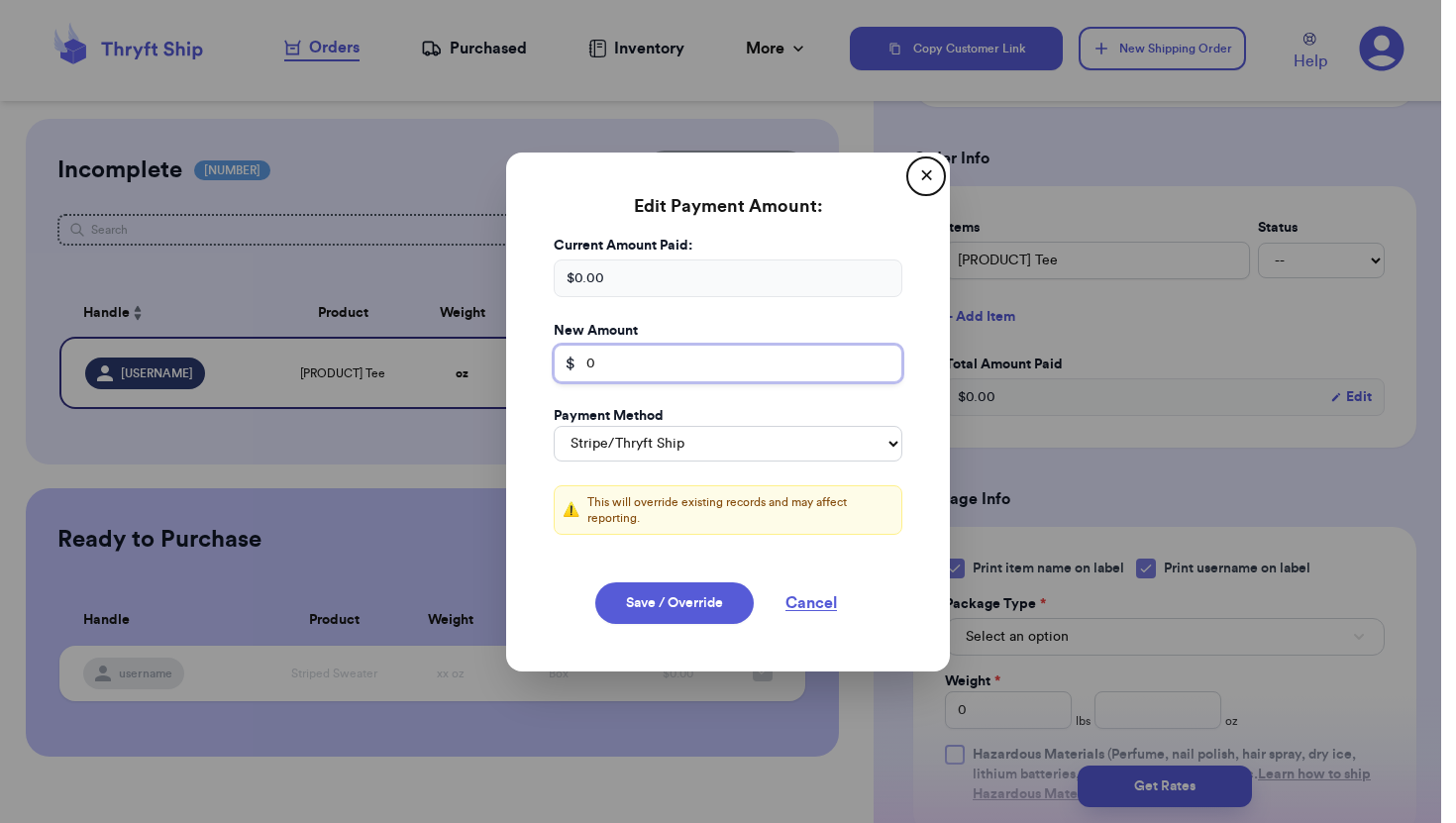 click on "0" at bounding box center (728, 363) 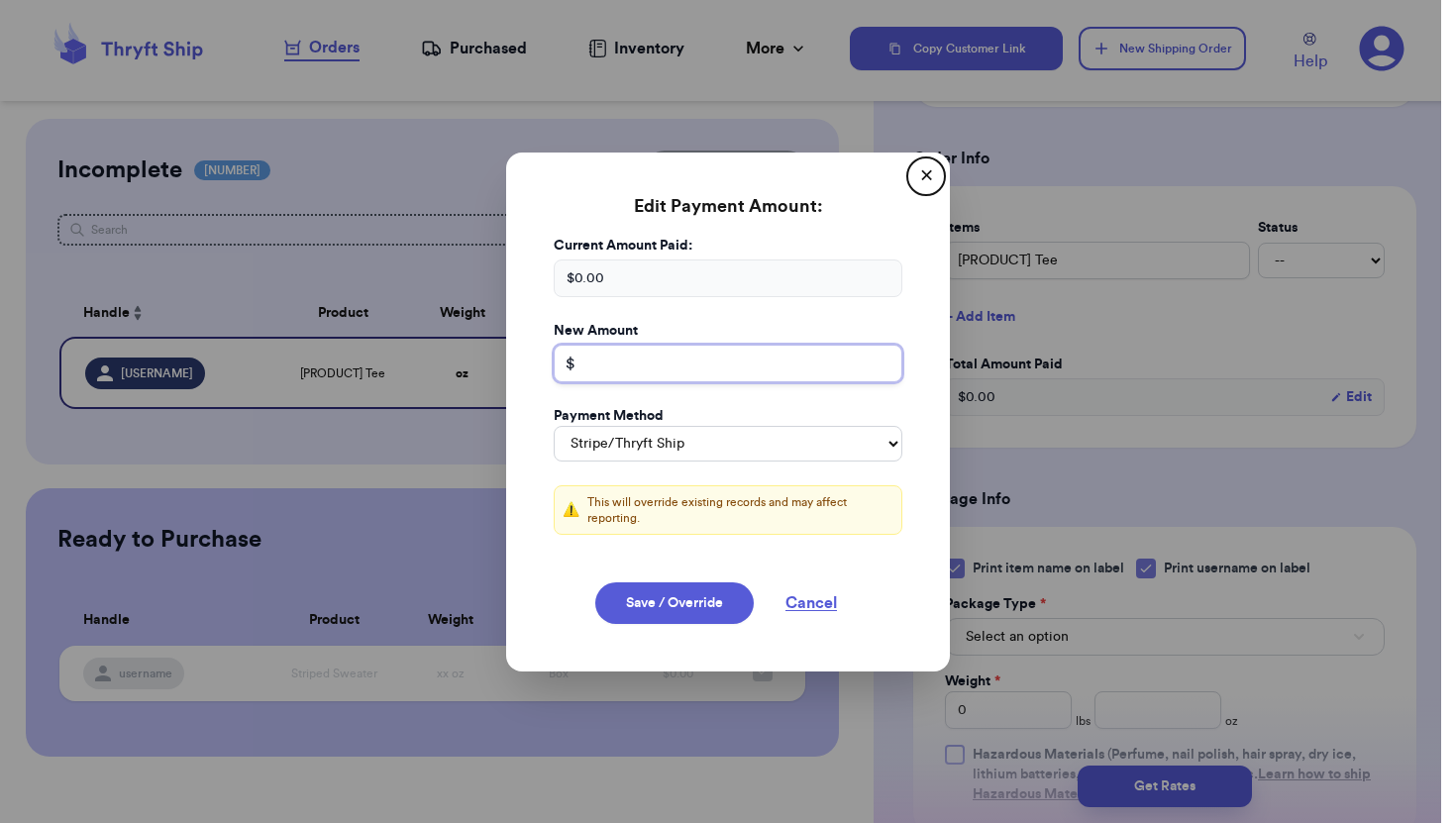 type 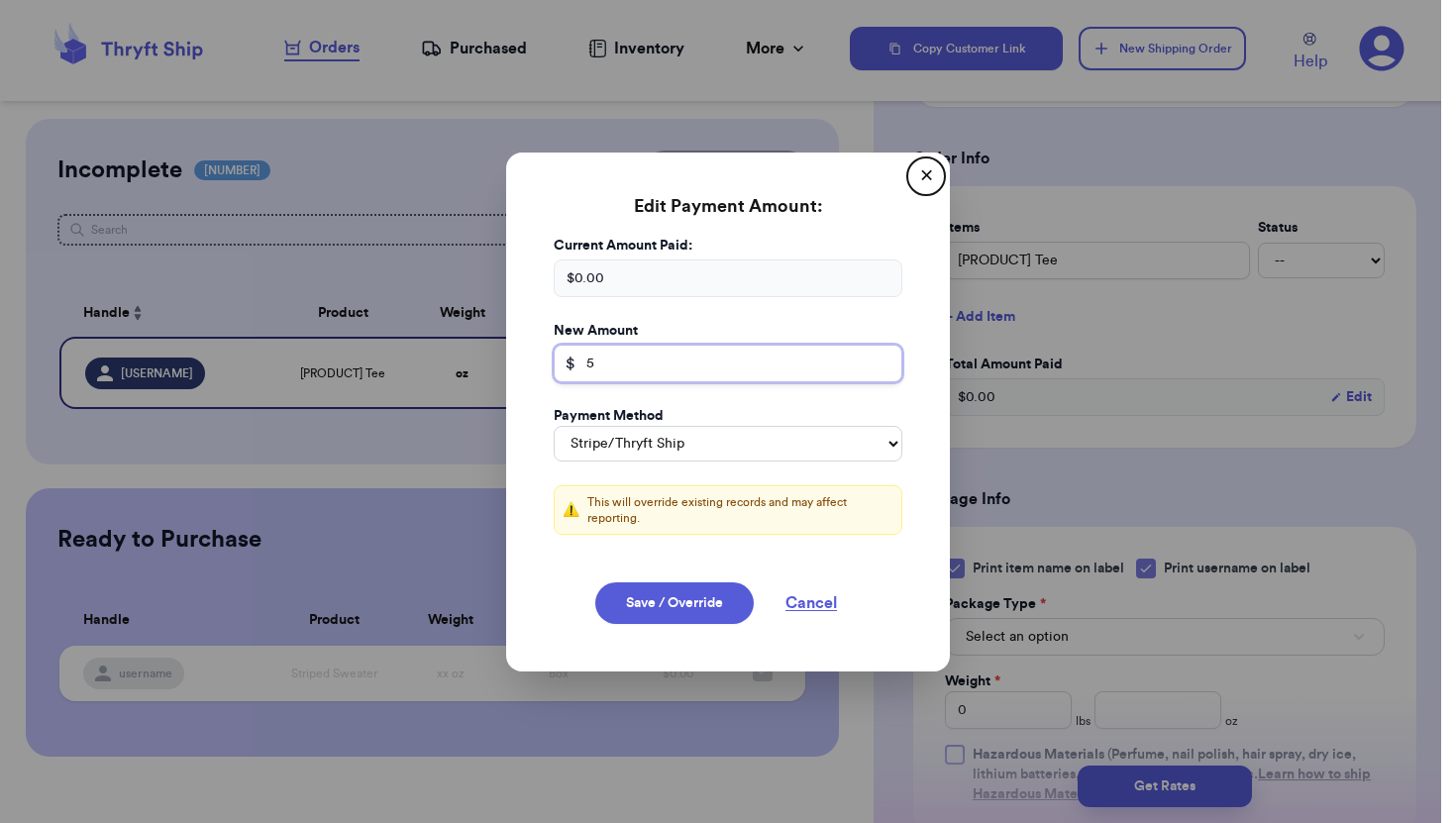type on "5" 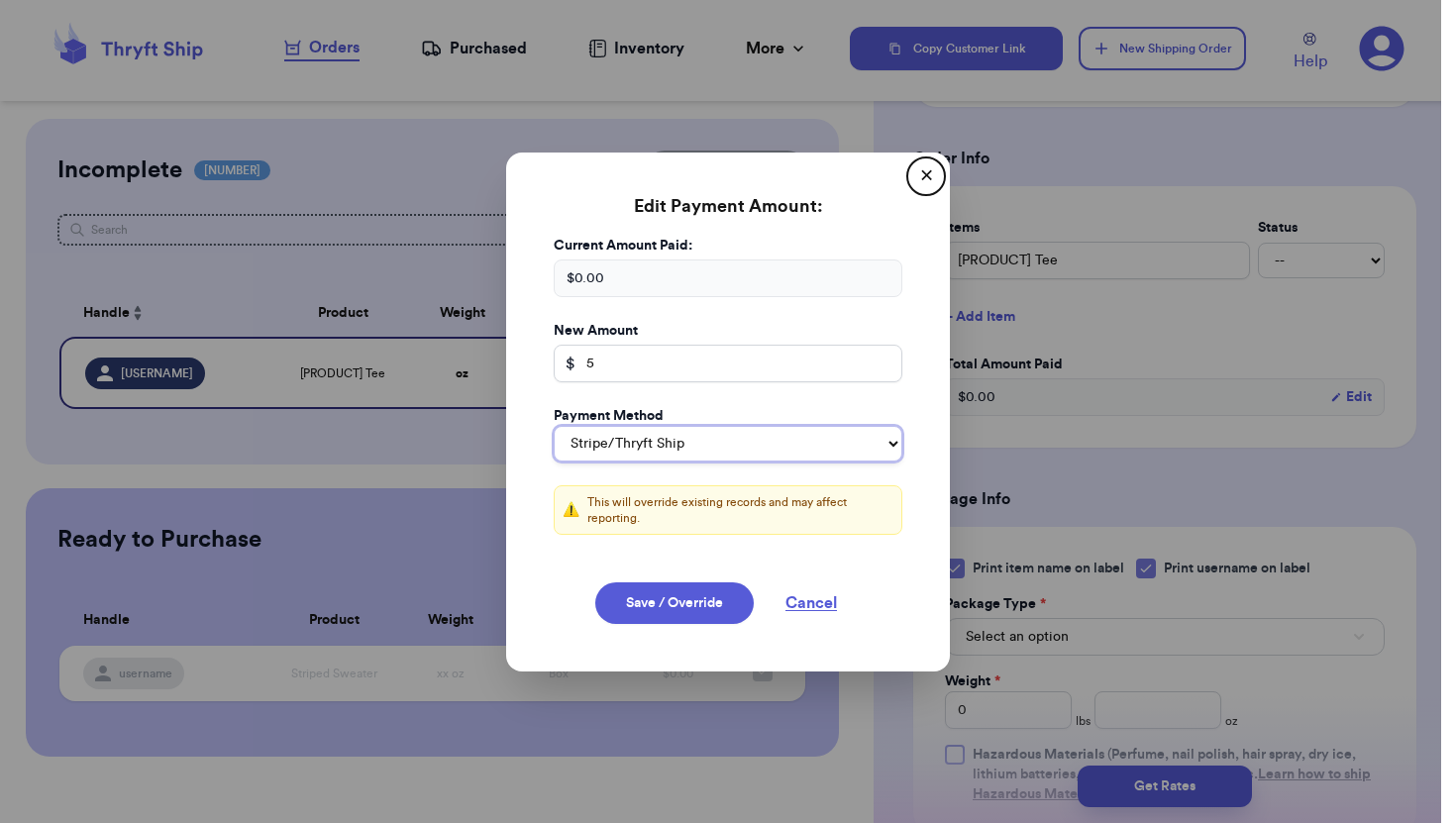 click on "Stripe/Thryft Ship Venmo Cash App PayPal Zelle Cash Other" at bounding box center (728, 444) 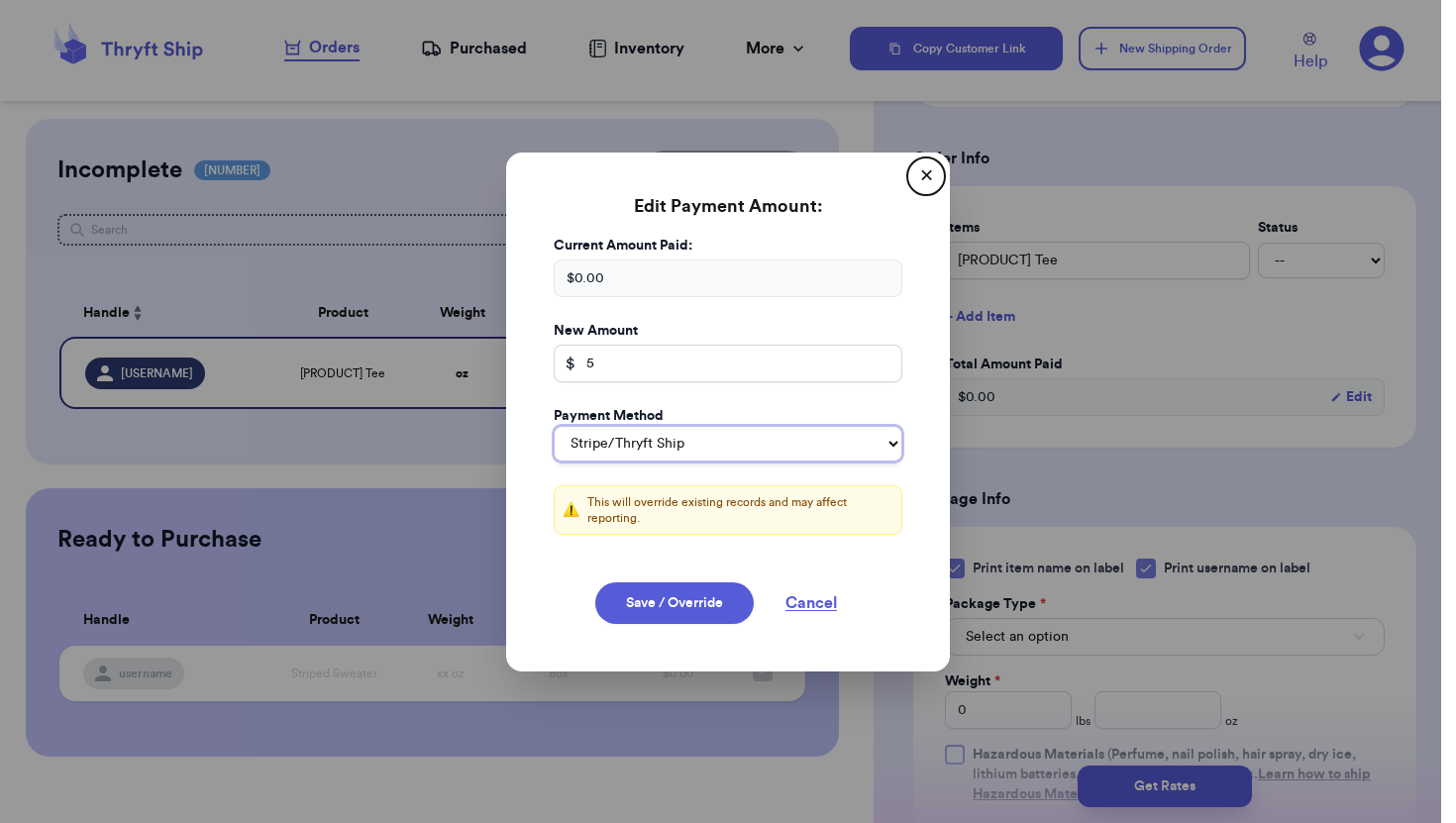 select on "paypal" 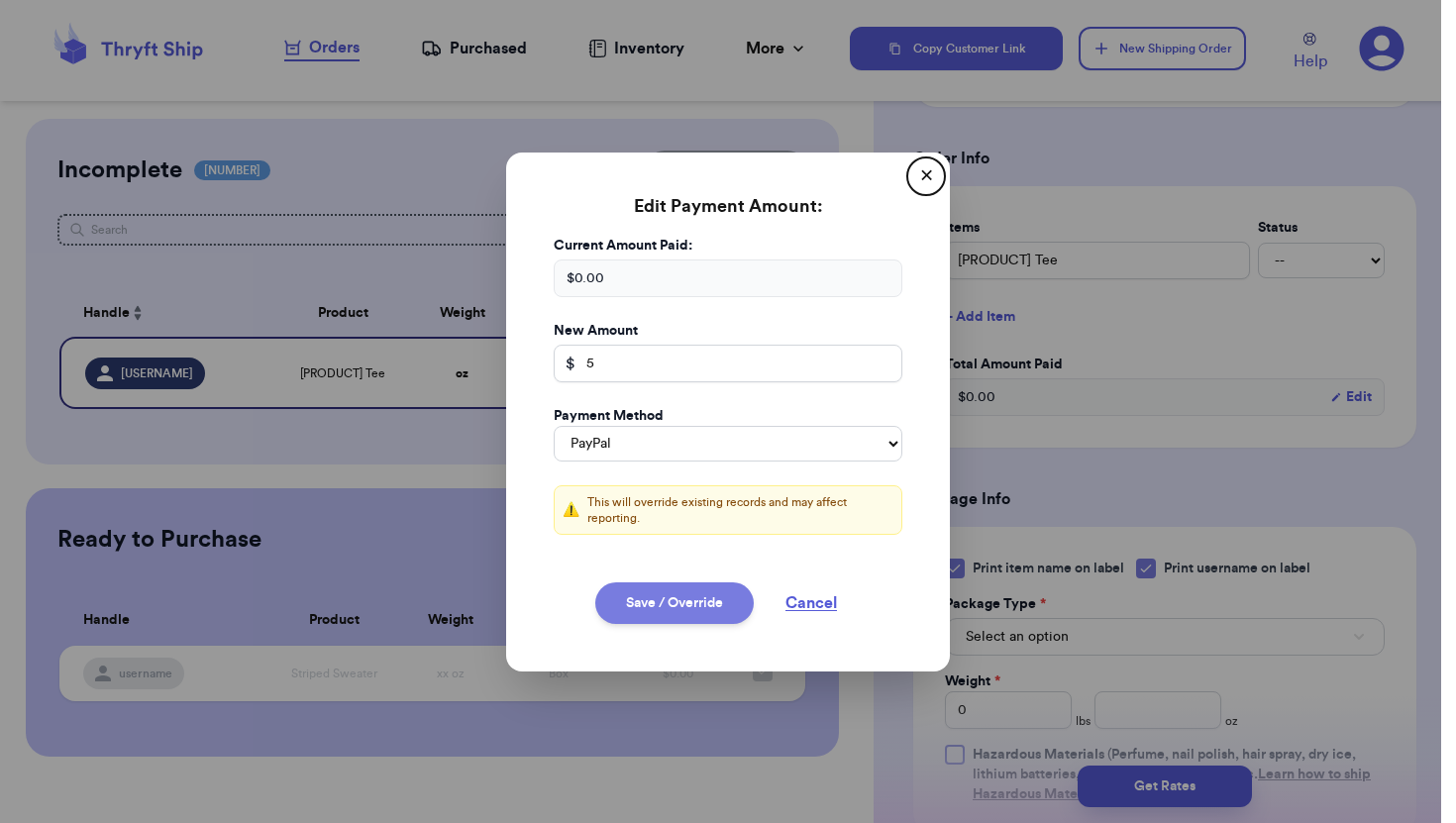 click on "Save / Override" at bounding box center [675, 603] 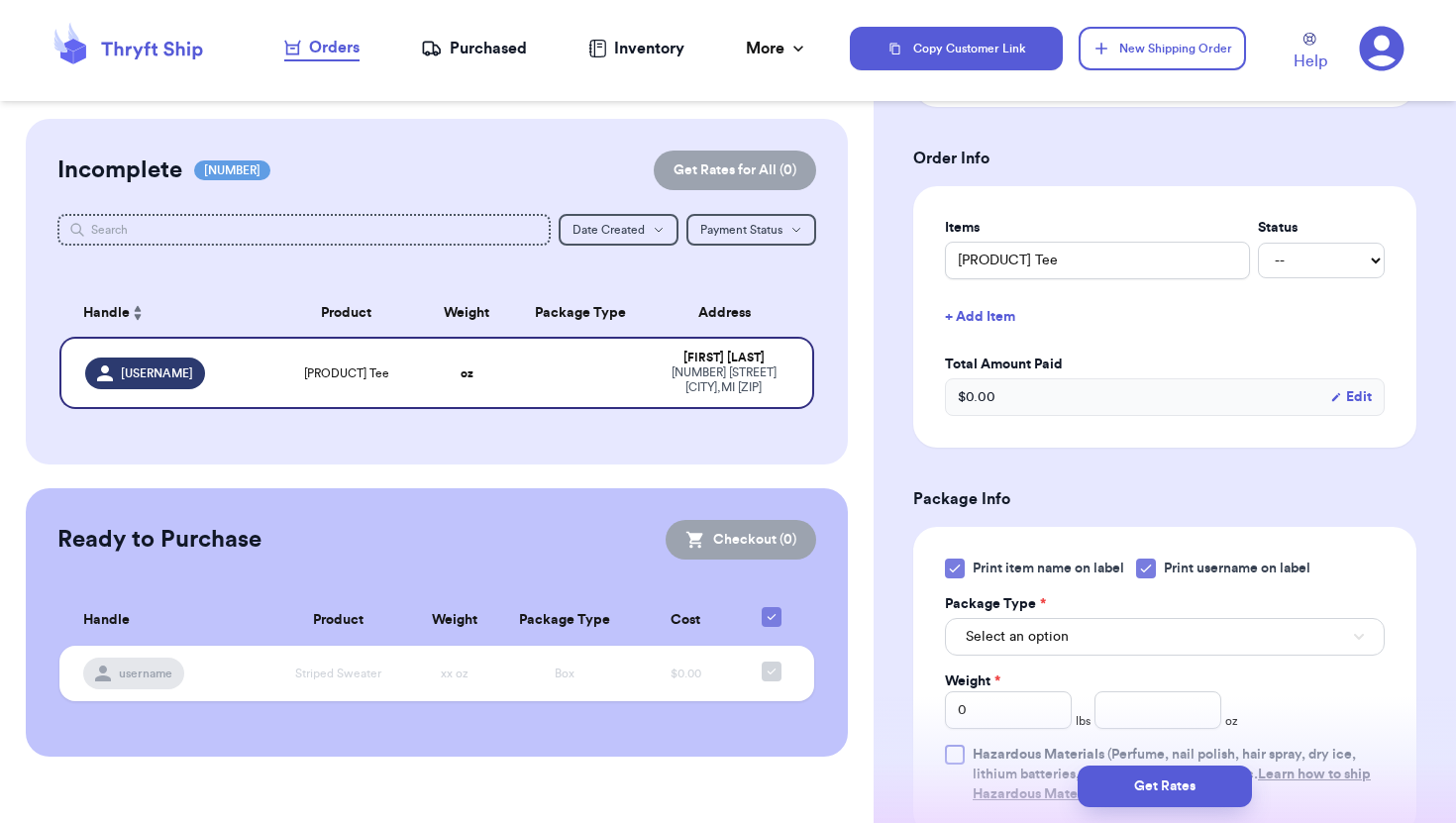 type 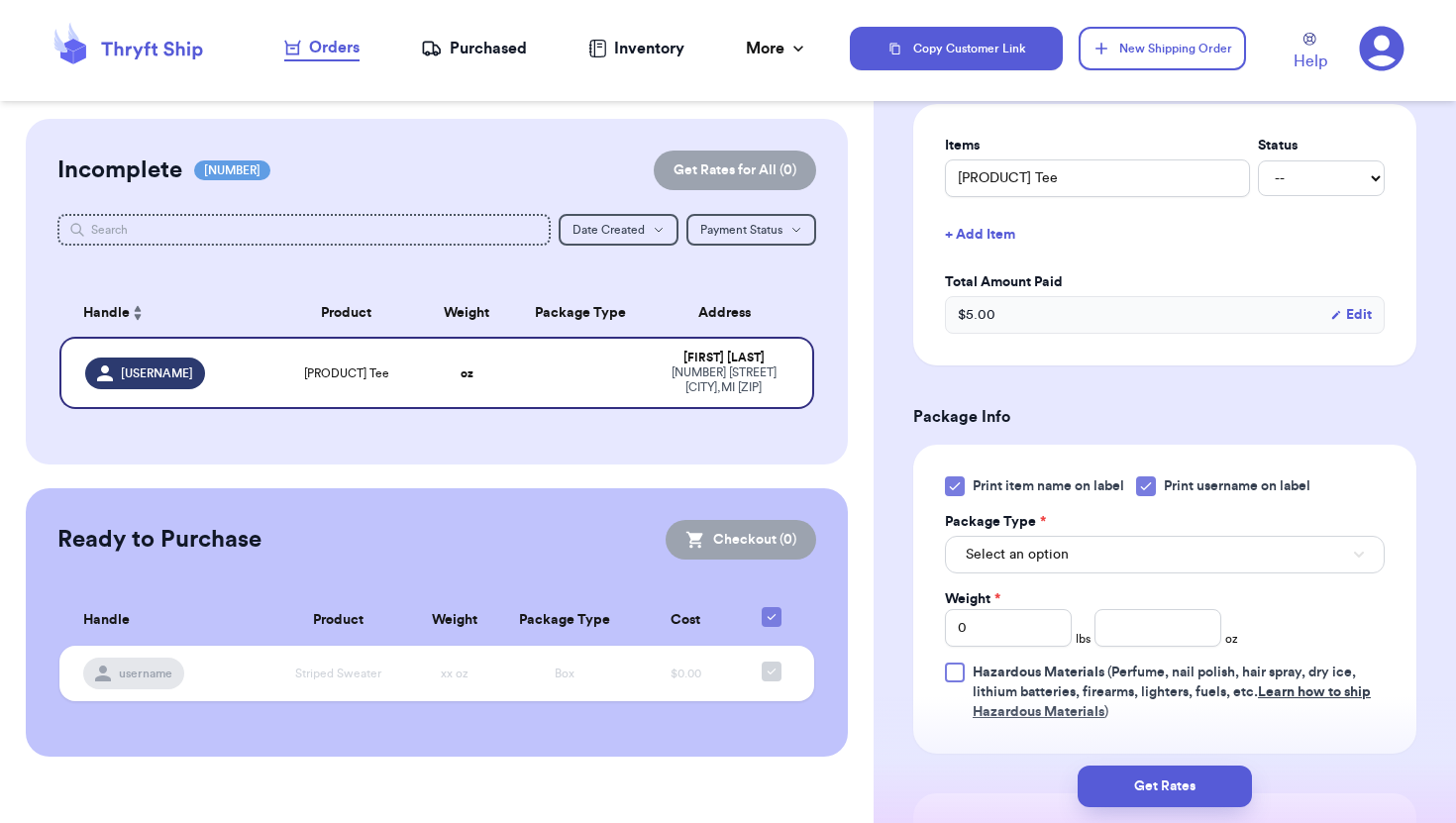 scroll, scrollTop: 798, scrollLeft: 0, axis: vertical 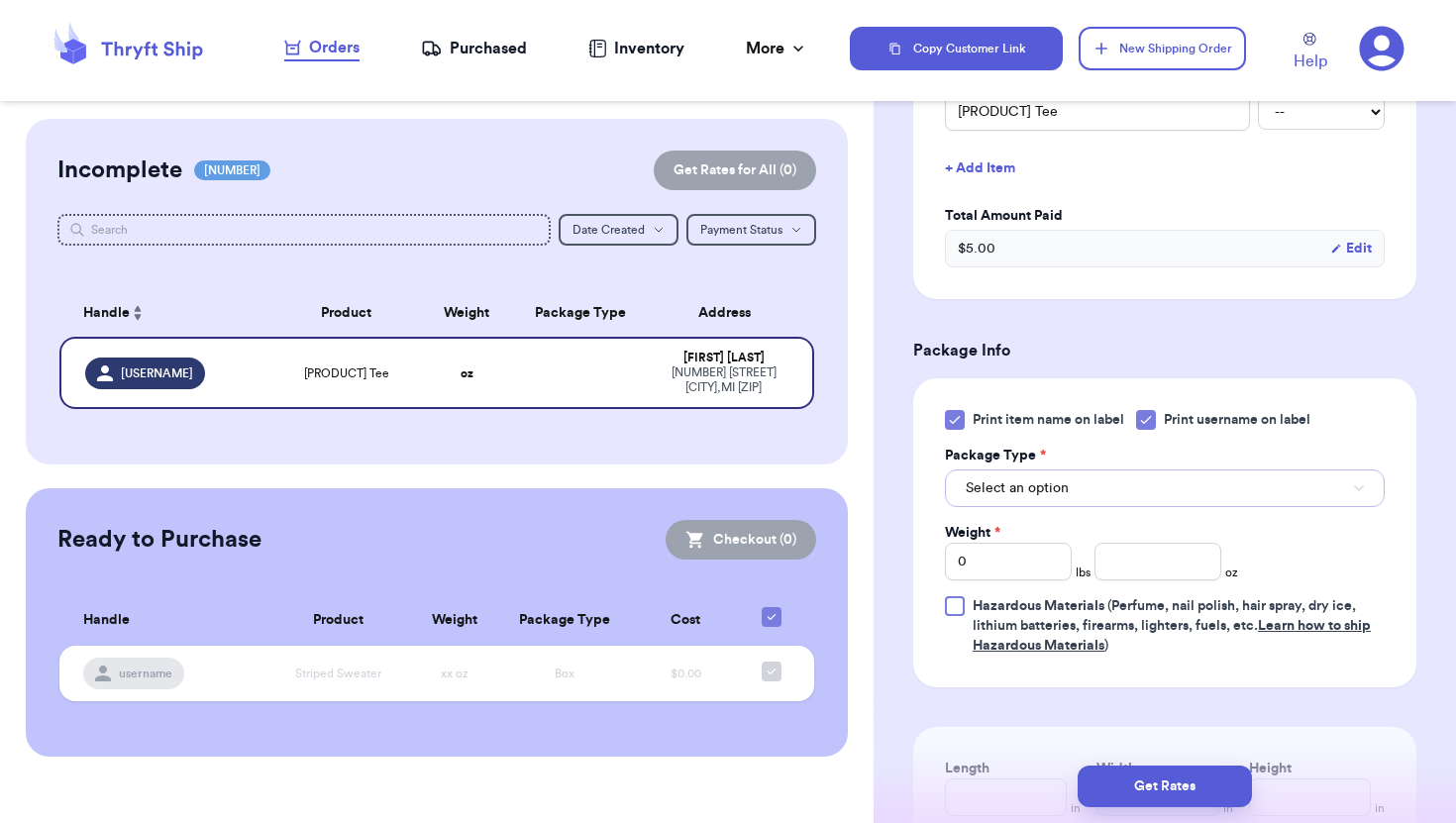 click on "Select an option" at bounding box center (1165, 488) 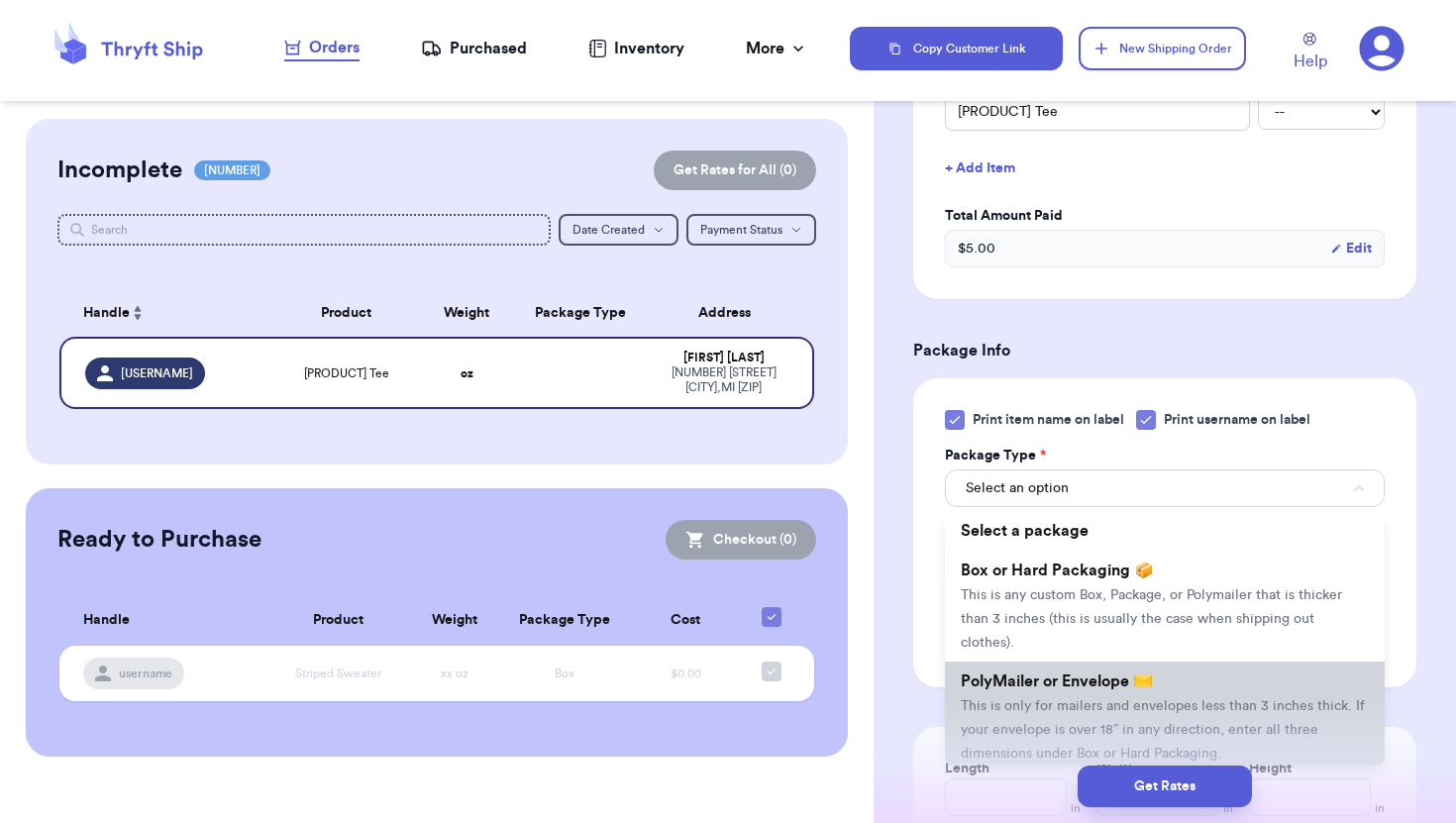 click on "PolyMailer or Envelope ✉️" at bounding box center (1057, 681) 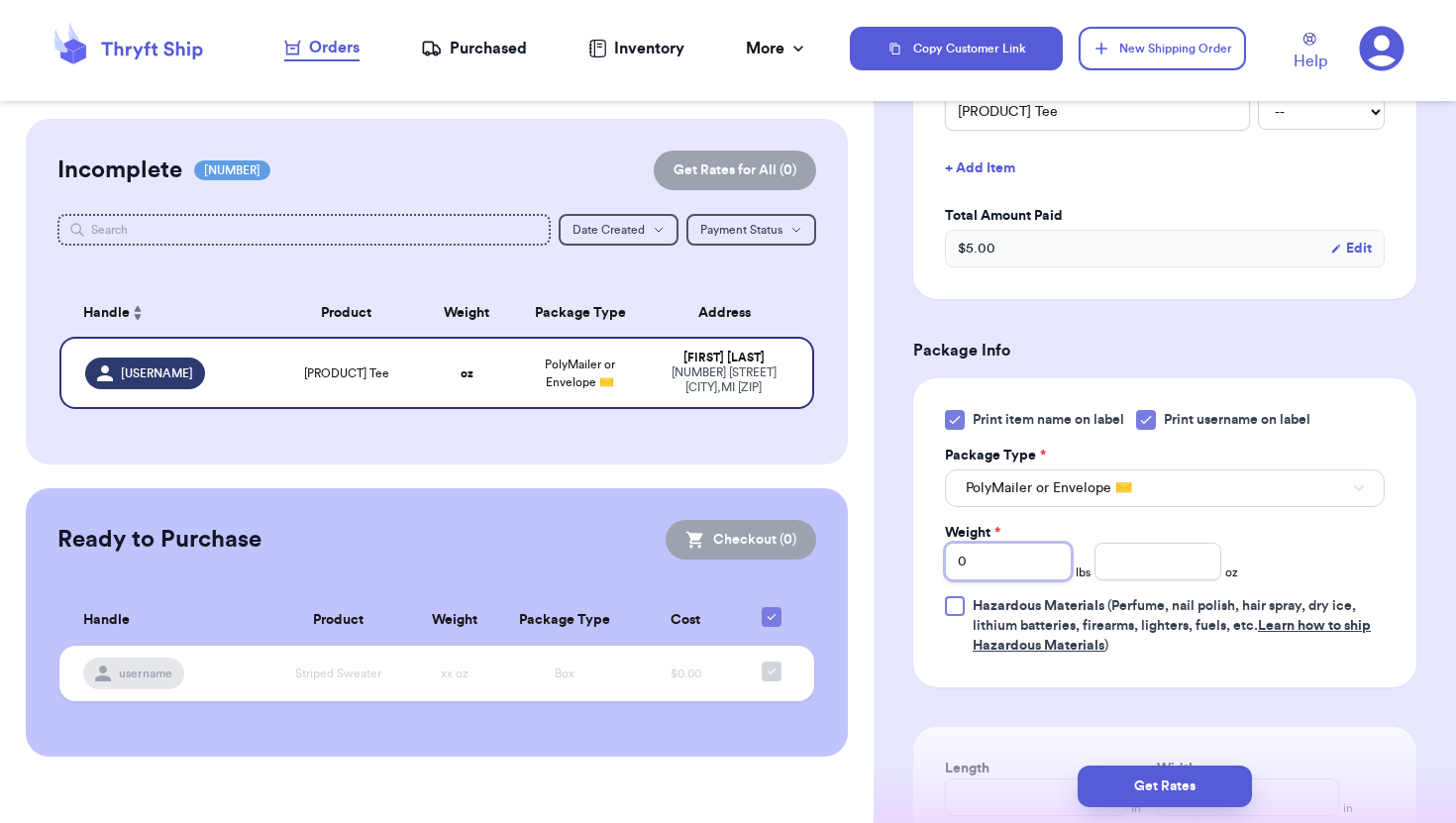 click on "0" at bounding box center (1008, 562) 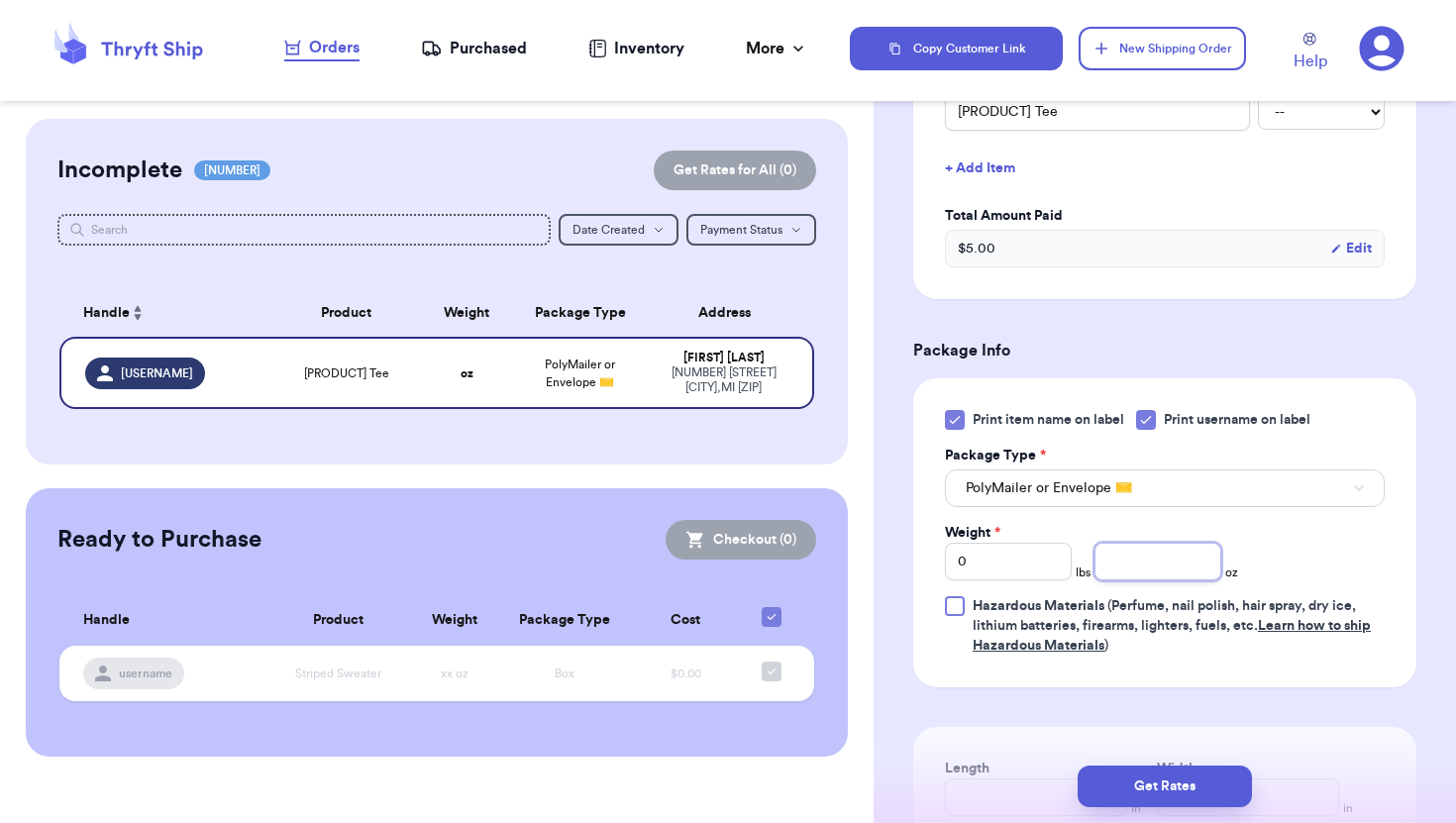 click at bounding box center [1158, 562] 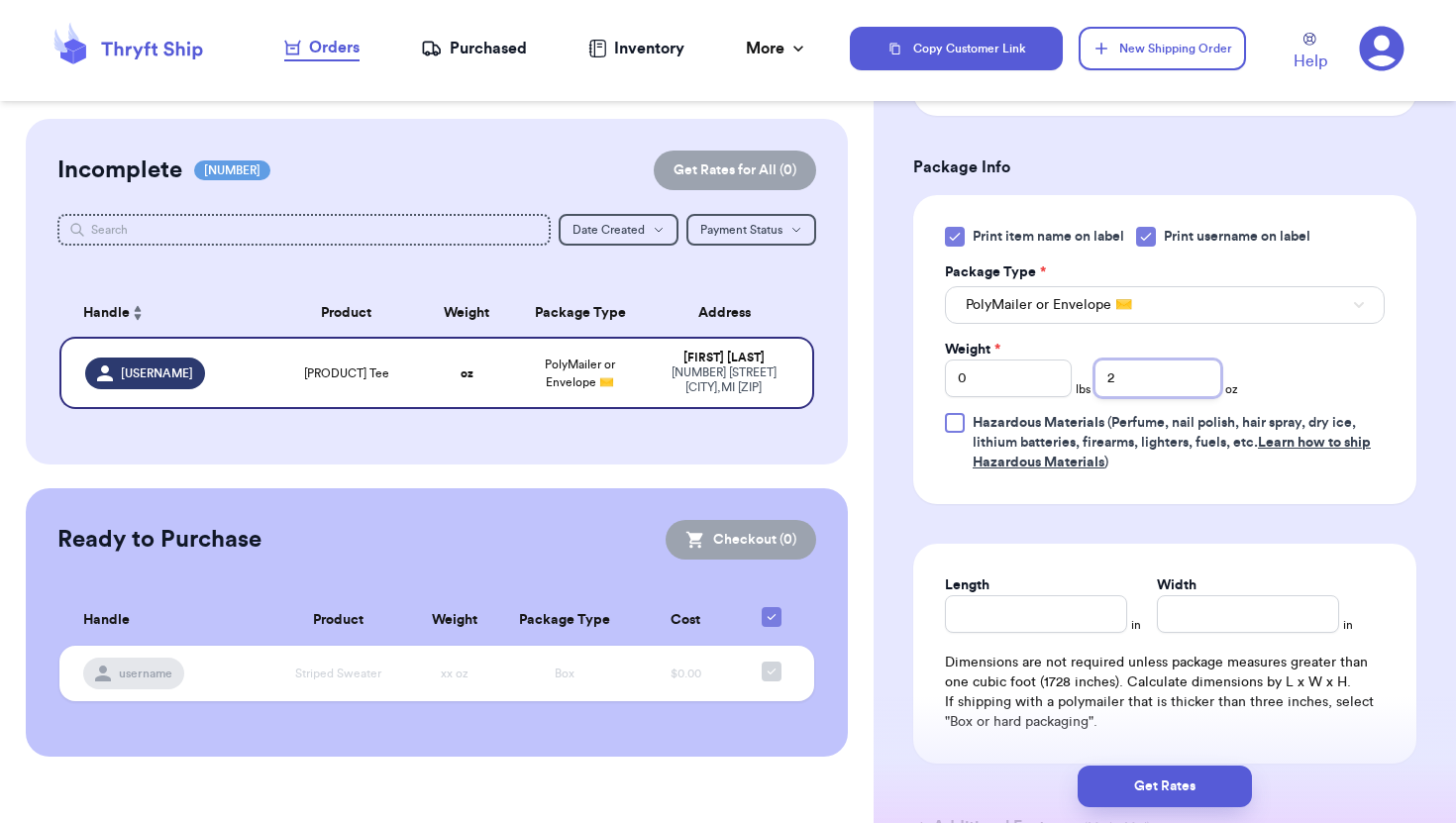 scroll, scrollTop: 1068, scrollLeft: 0, axis: vertical 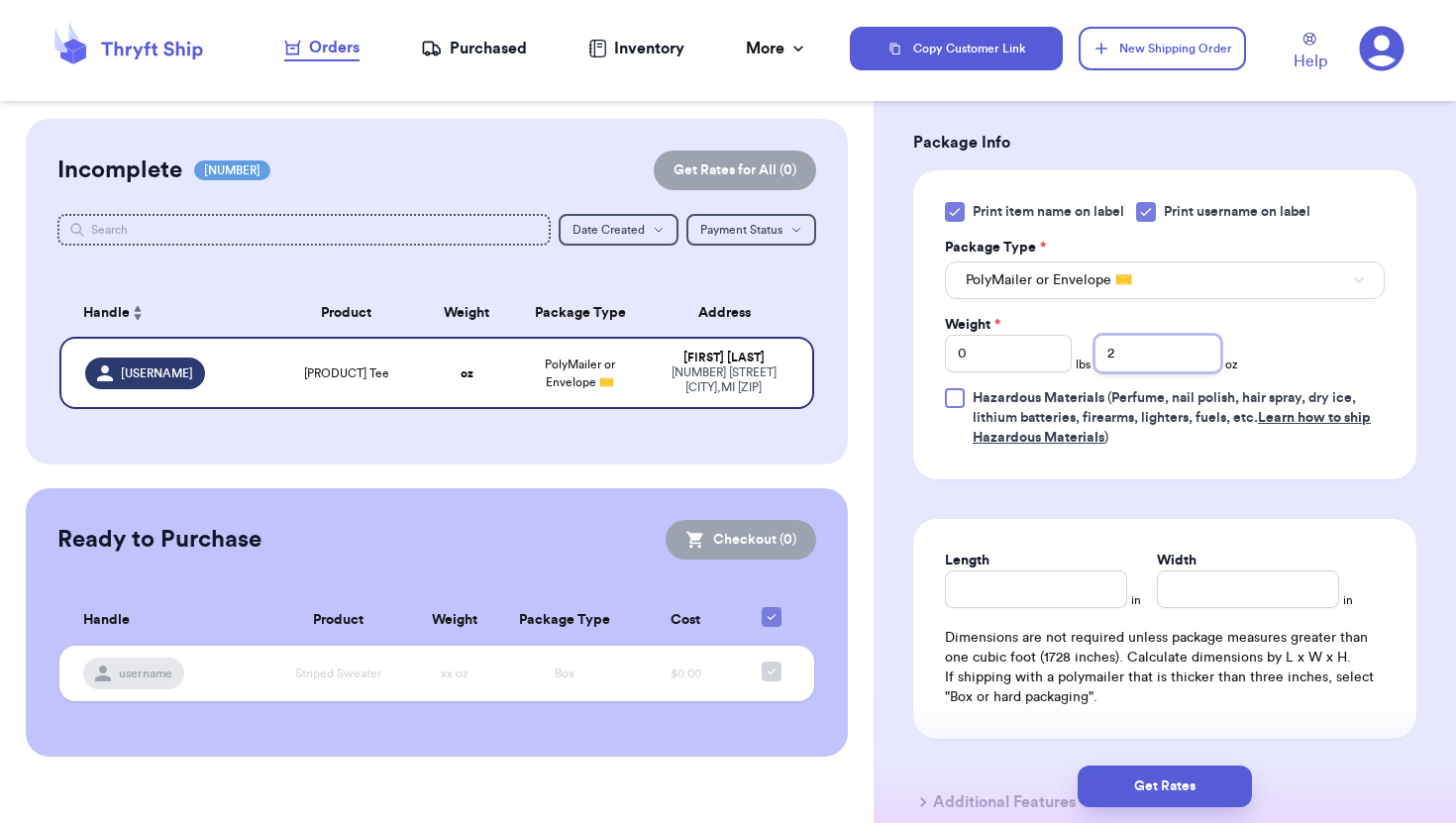 type on "2" 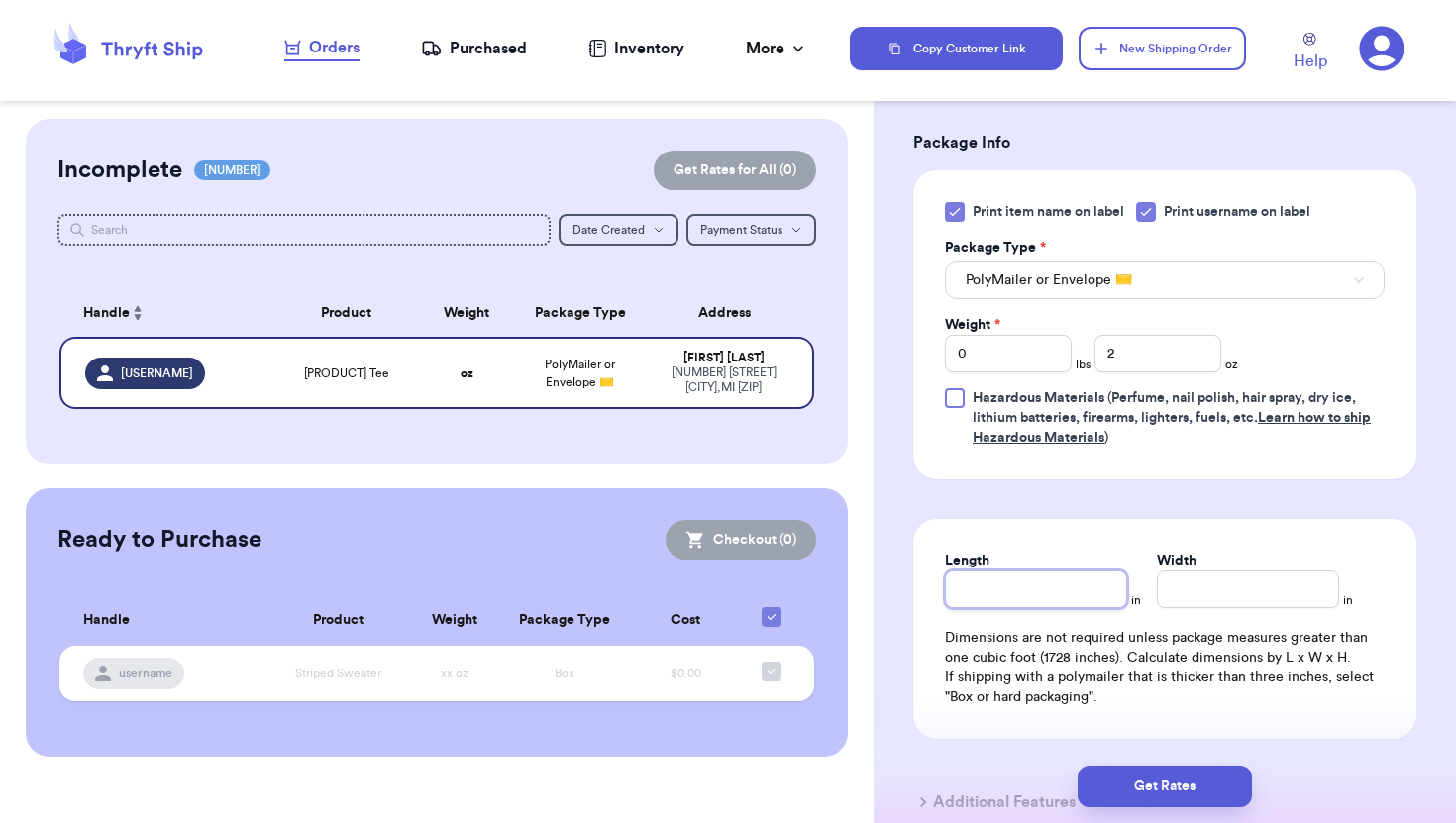 click on "Length" at bounding box center [1036, 589] 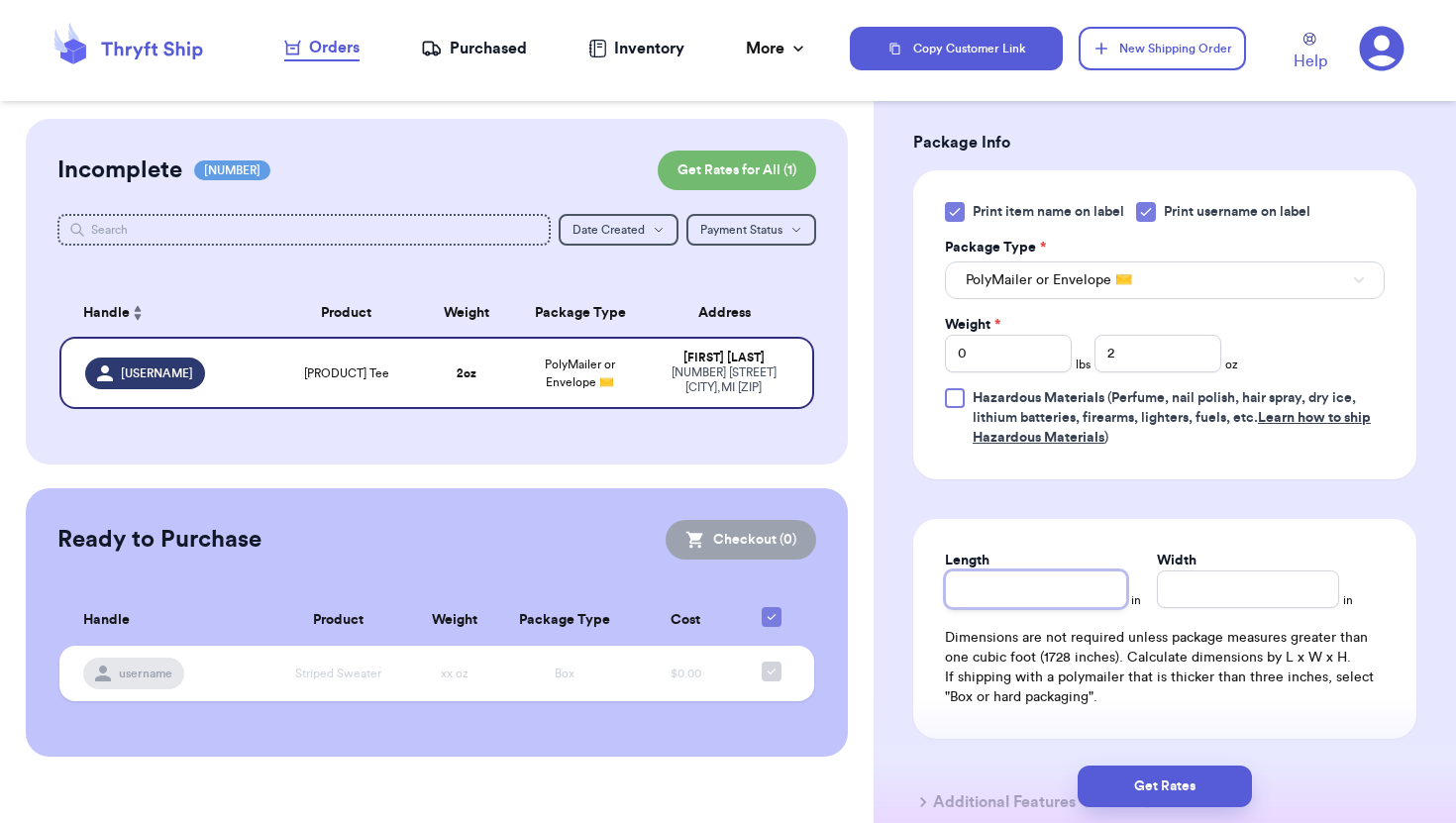 type on "4" 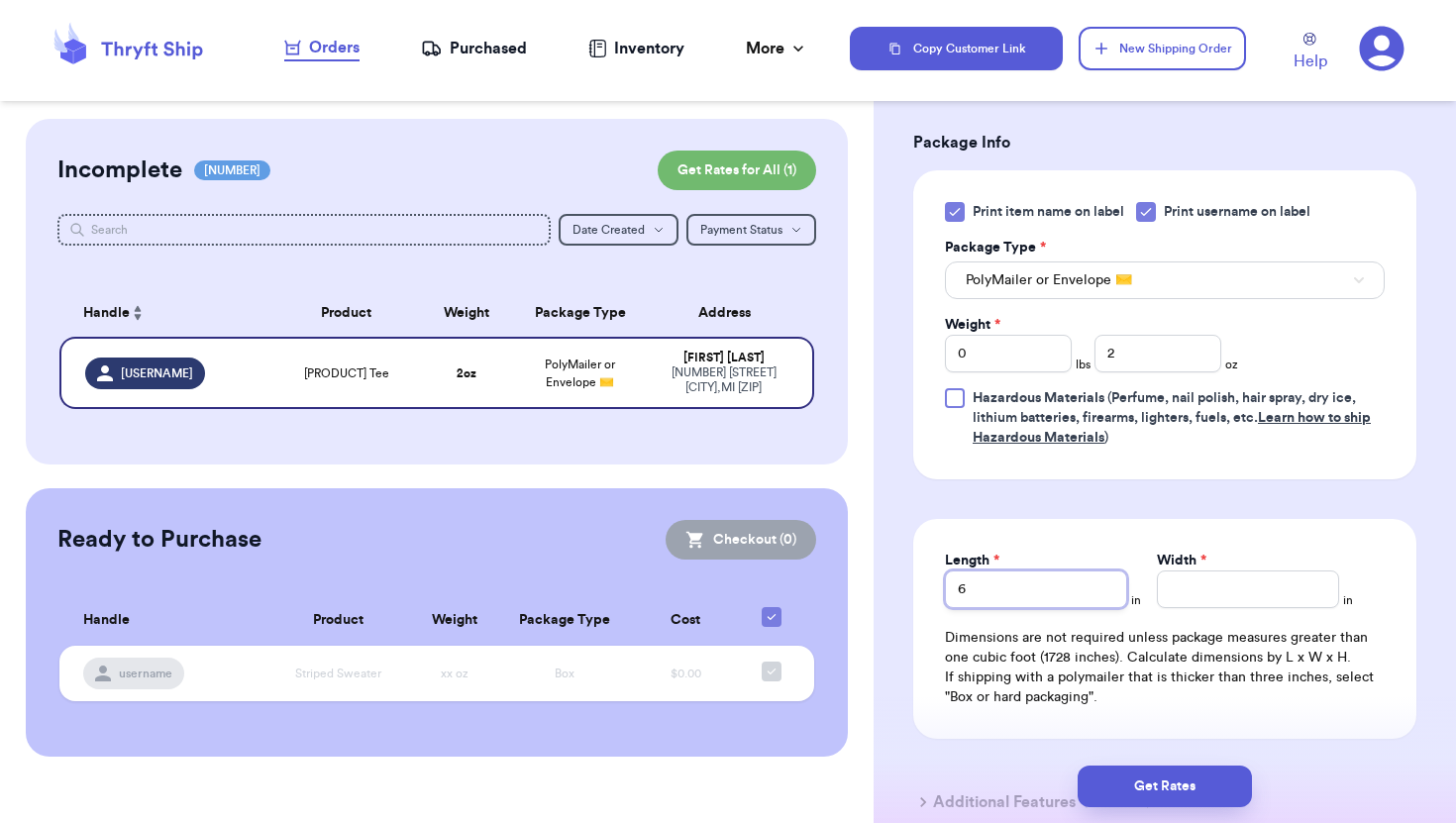 type on "6" 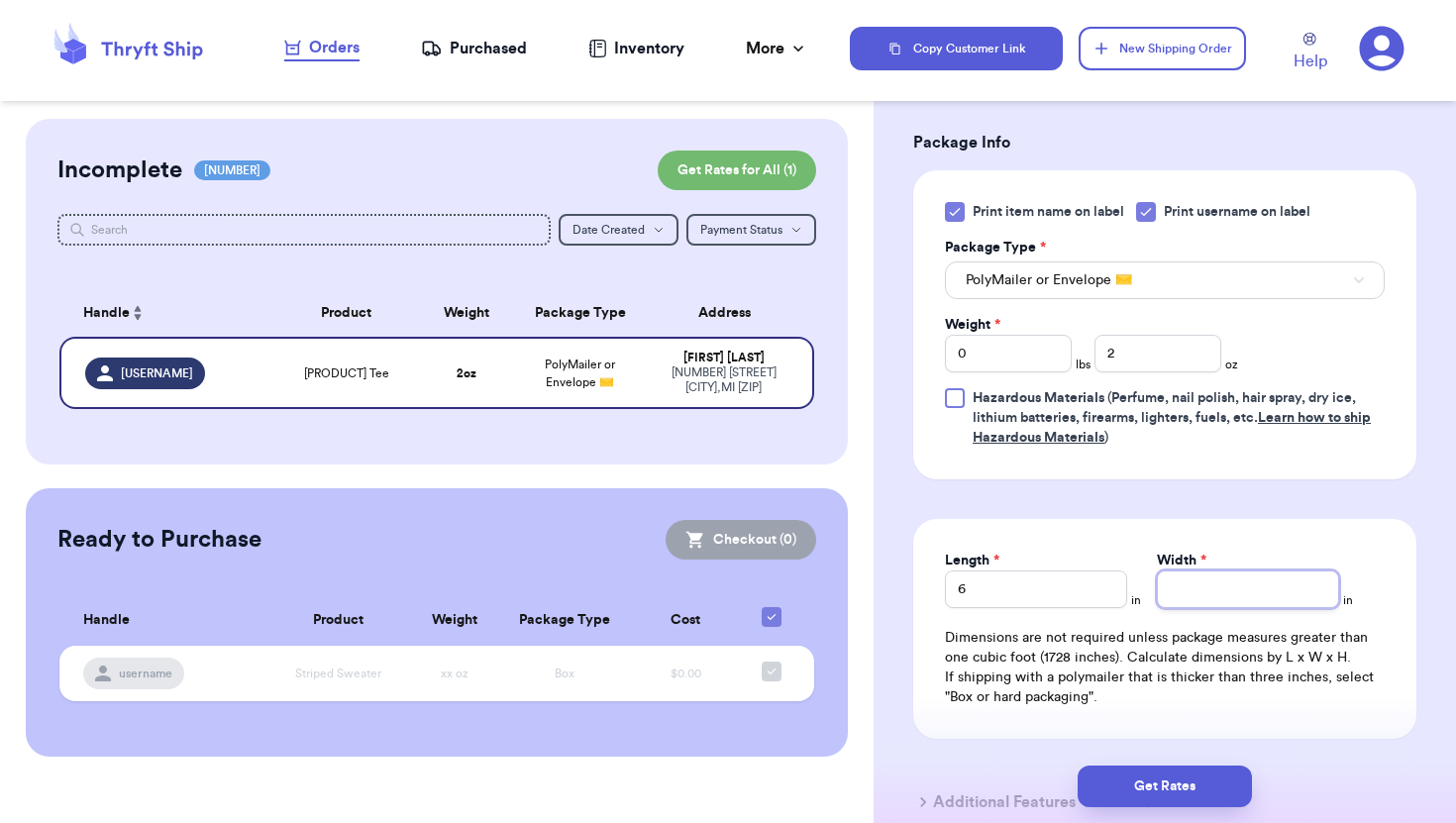 click on "Width *" at bounding box center (1248, 589) 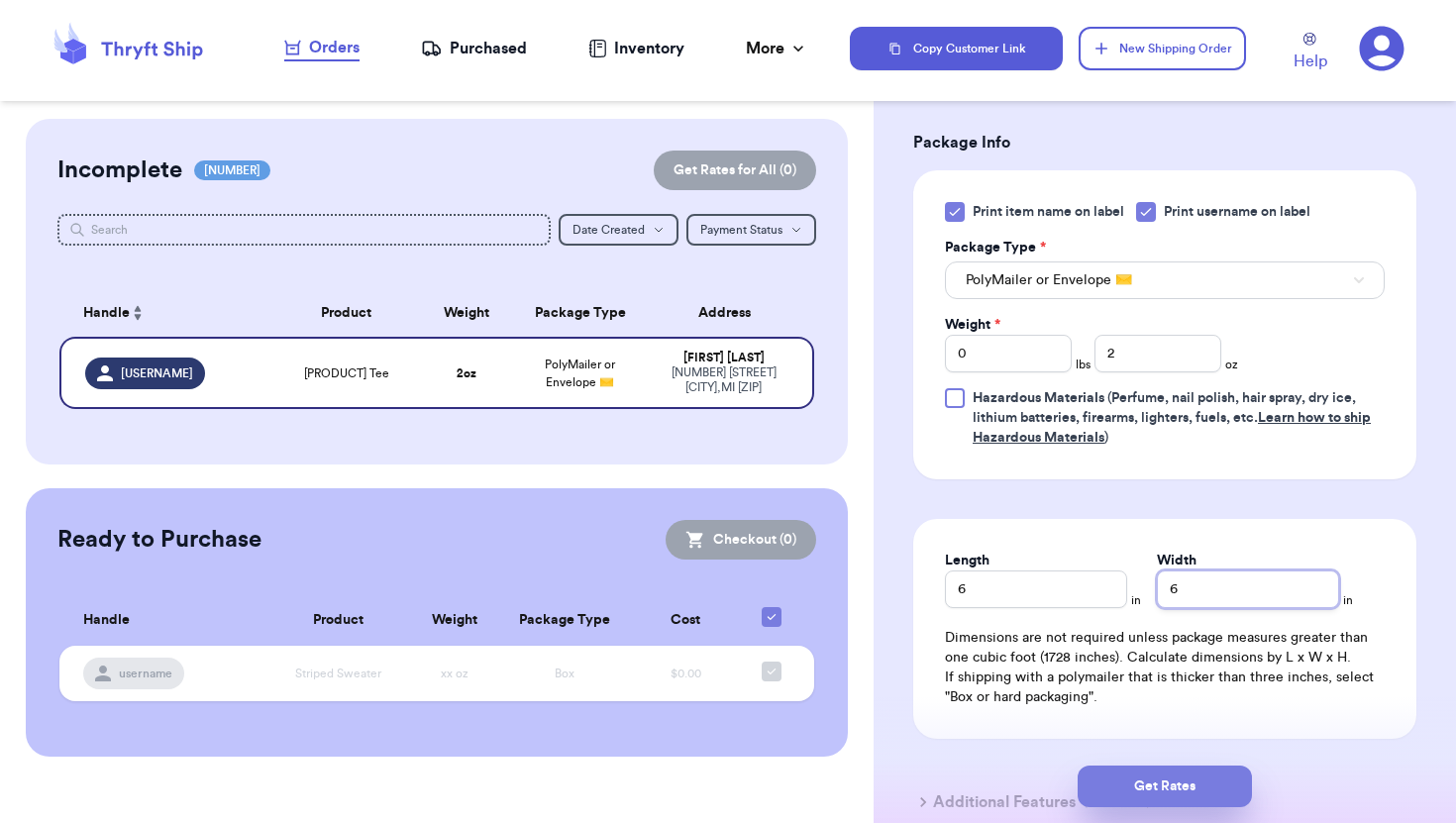 type on "6" 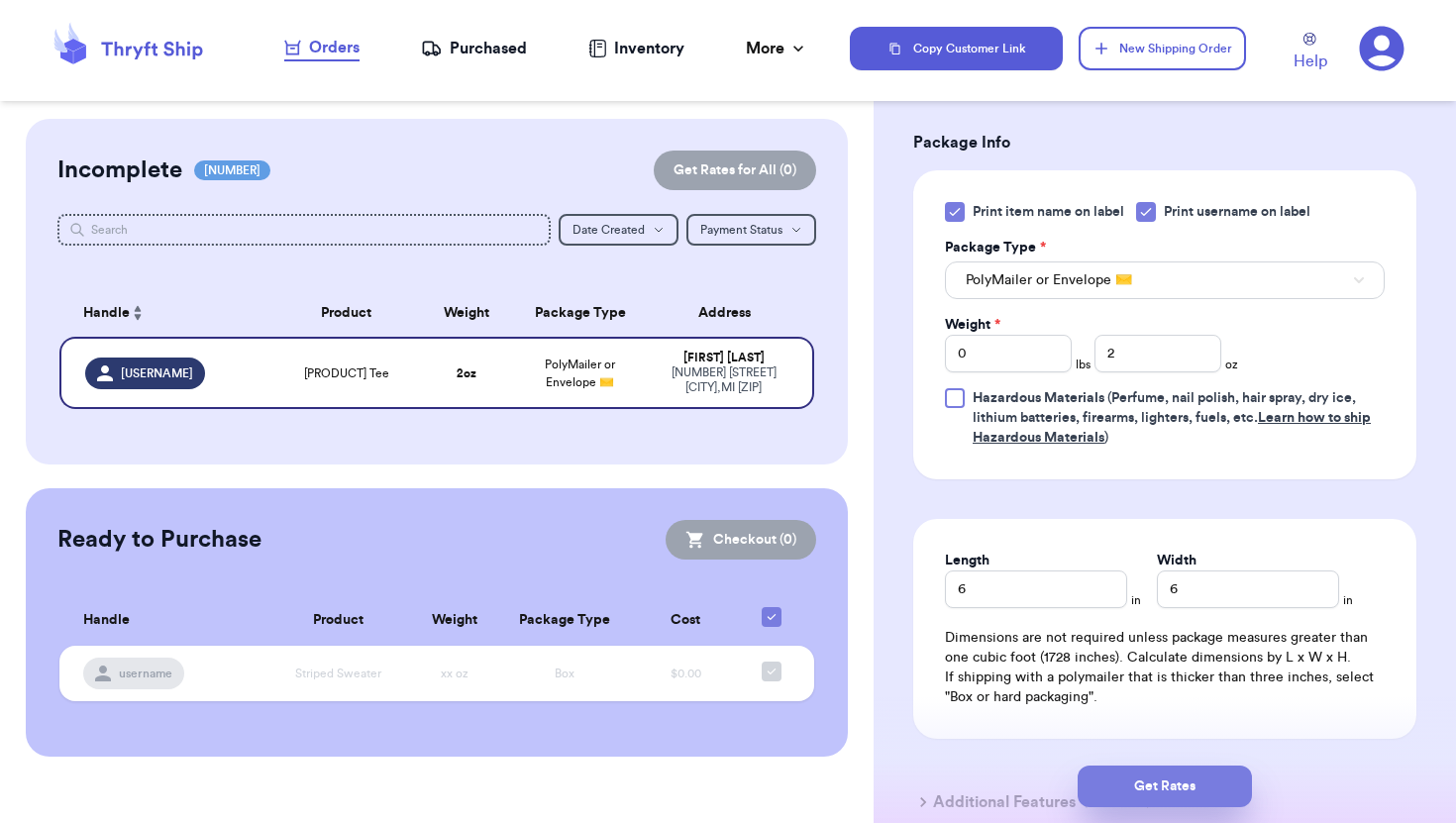 click on "Get Rates" at bounding box center [1165, 786] 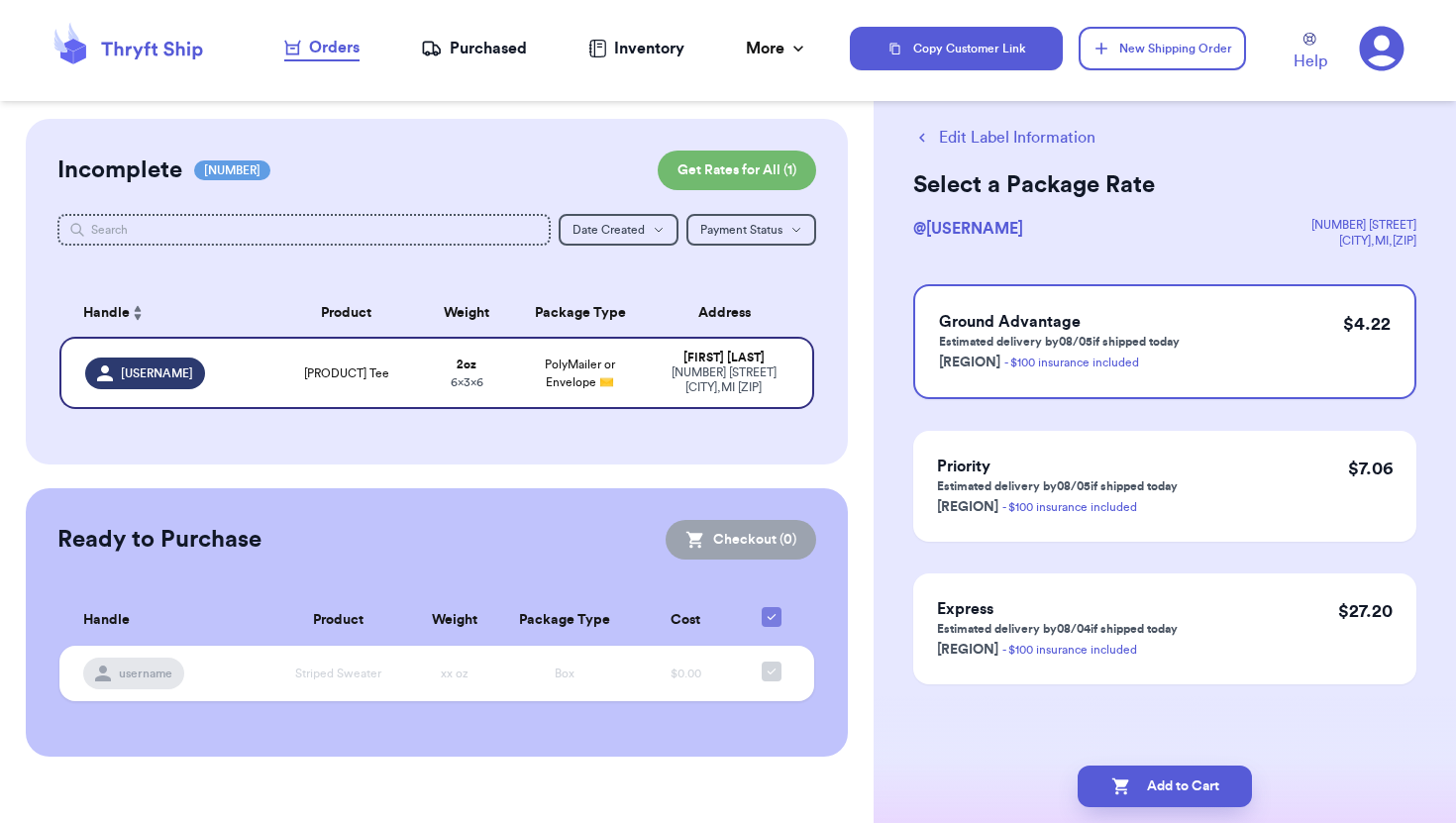 scroll, scrollTop: 0, scrollLeft: 0, axis: both 